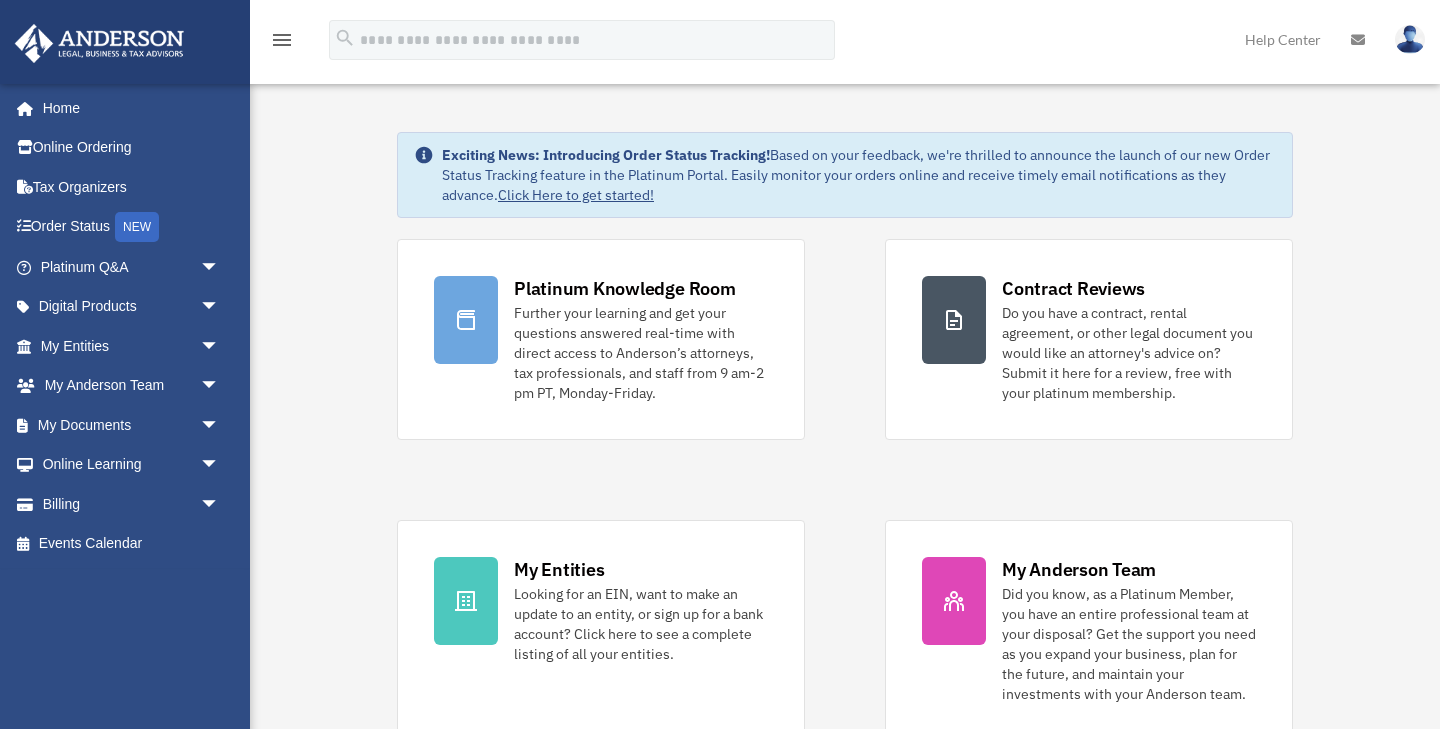 scroll, scrollTop: 0, scrollLeft: 0, axis: both 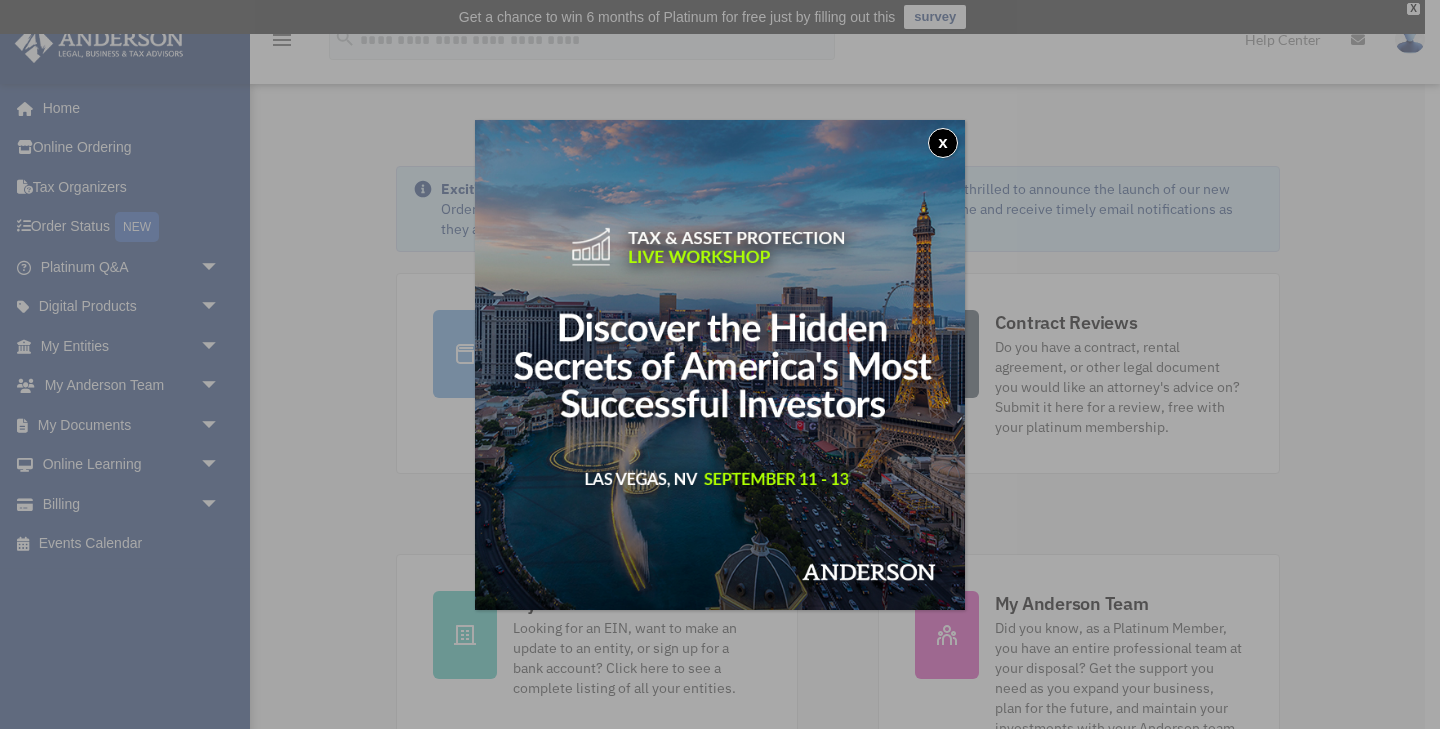 click on "x" at bounding box center [943, 143] 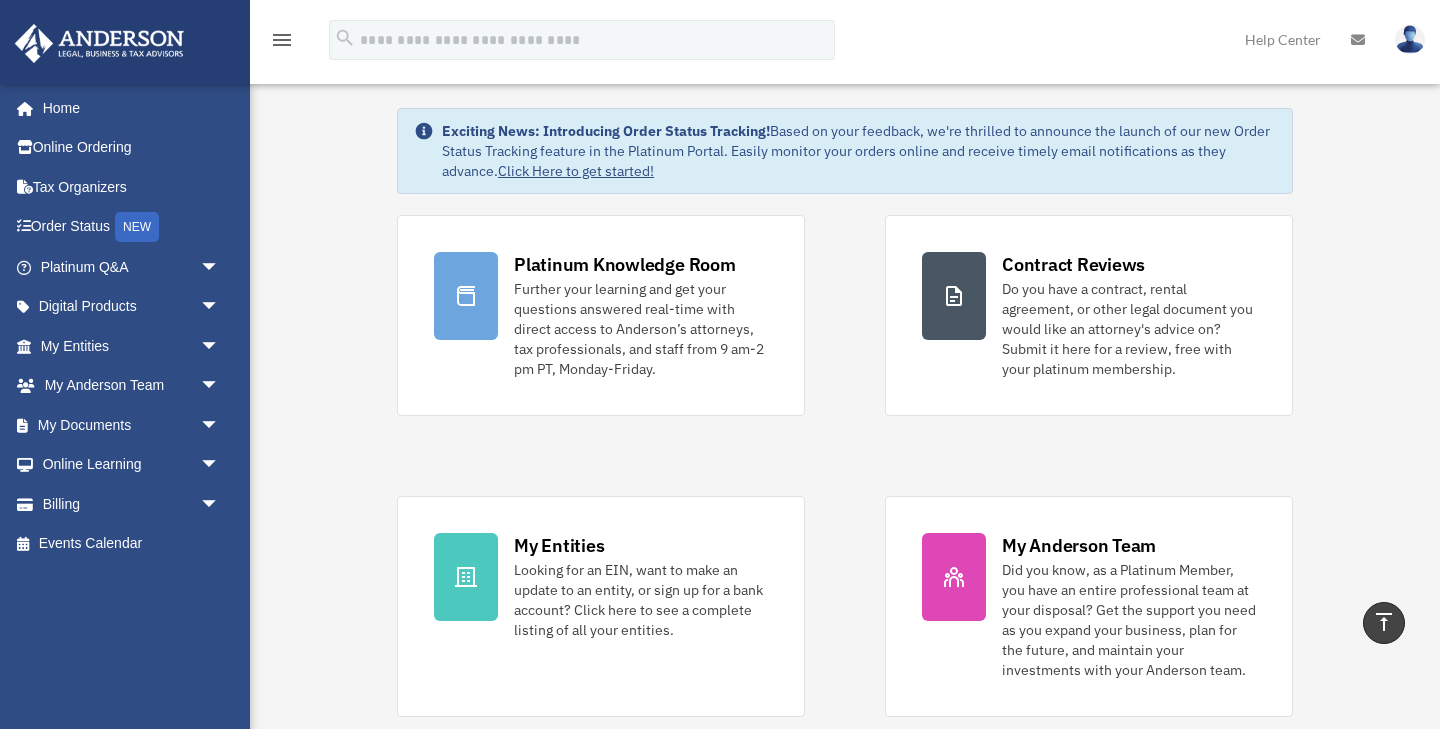 scroll, scrollTop: 0, scrollLeft: 0, axis: both 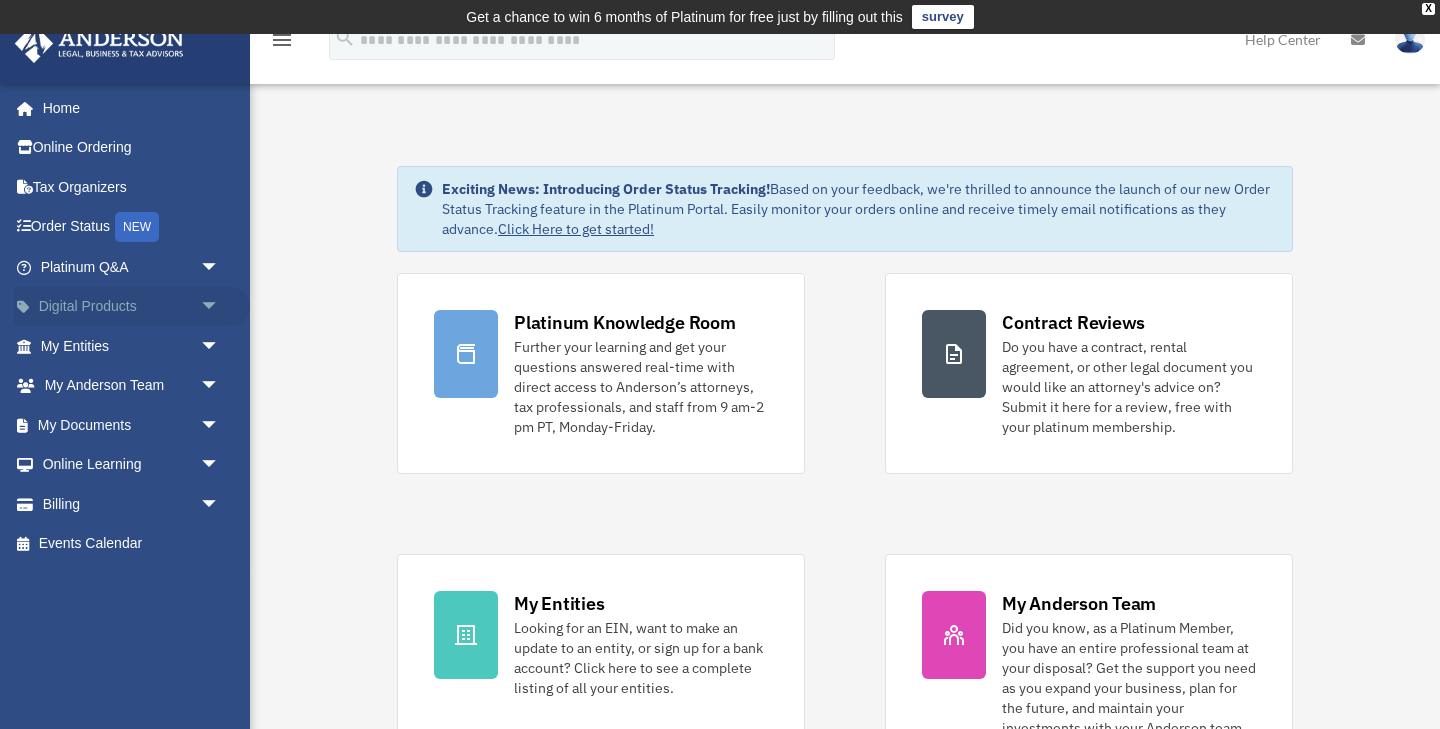 click on "Digital Products arrow_drop_down" at bounding box center [132, 307] 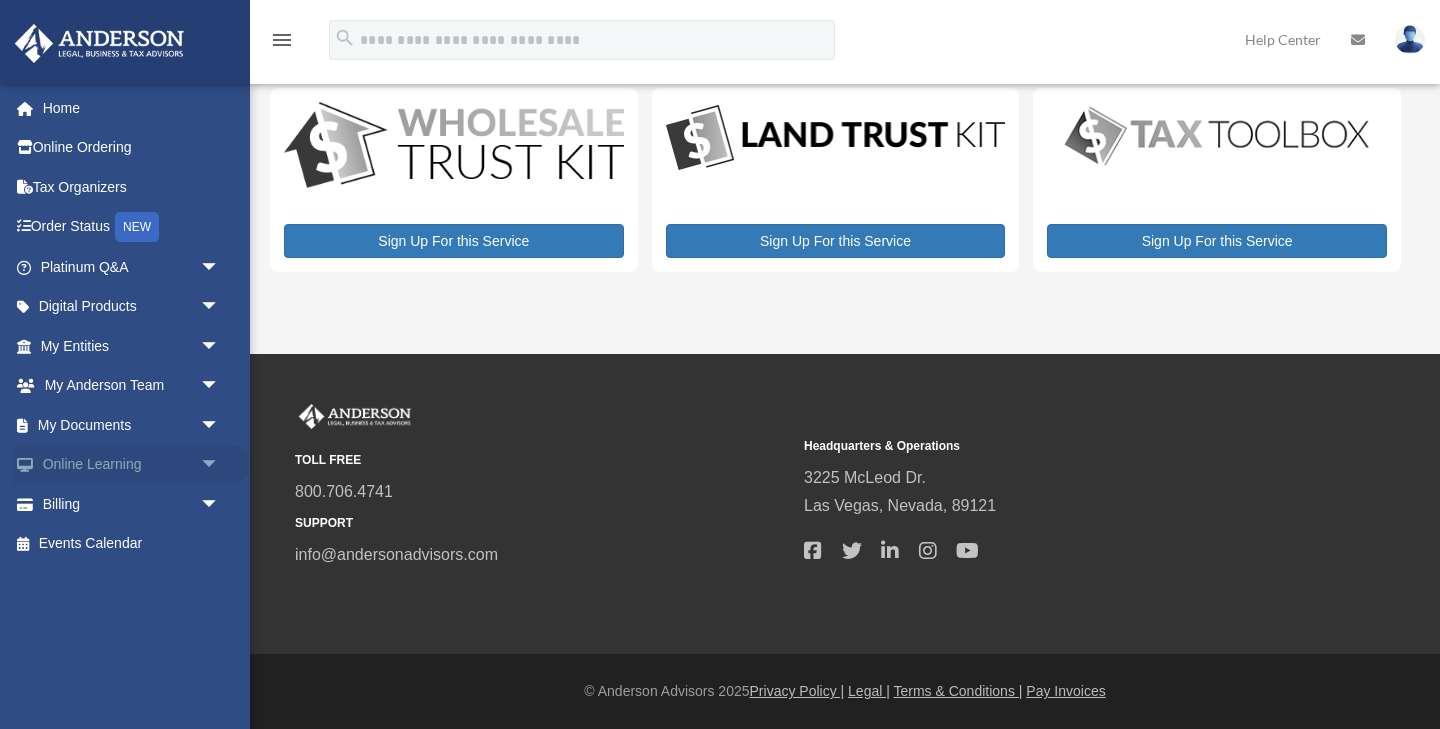 scroll, scrollTop: 71, scrollLeft: 0, axis: vertical 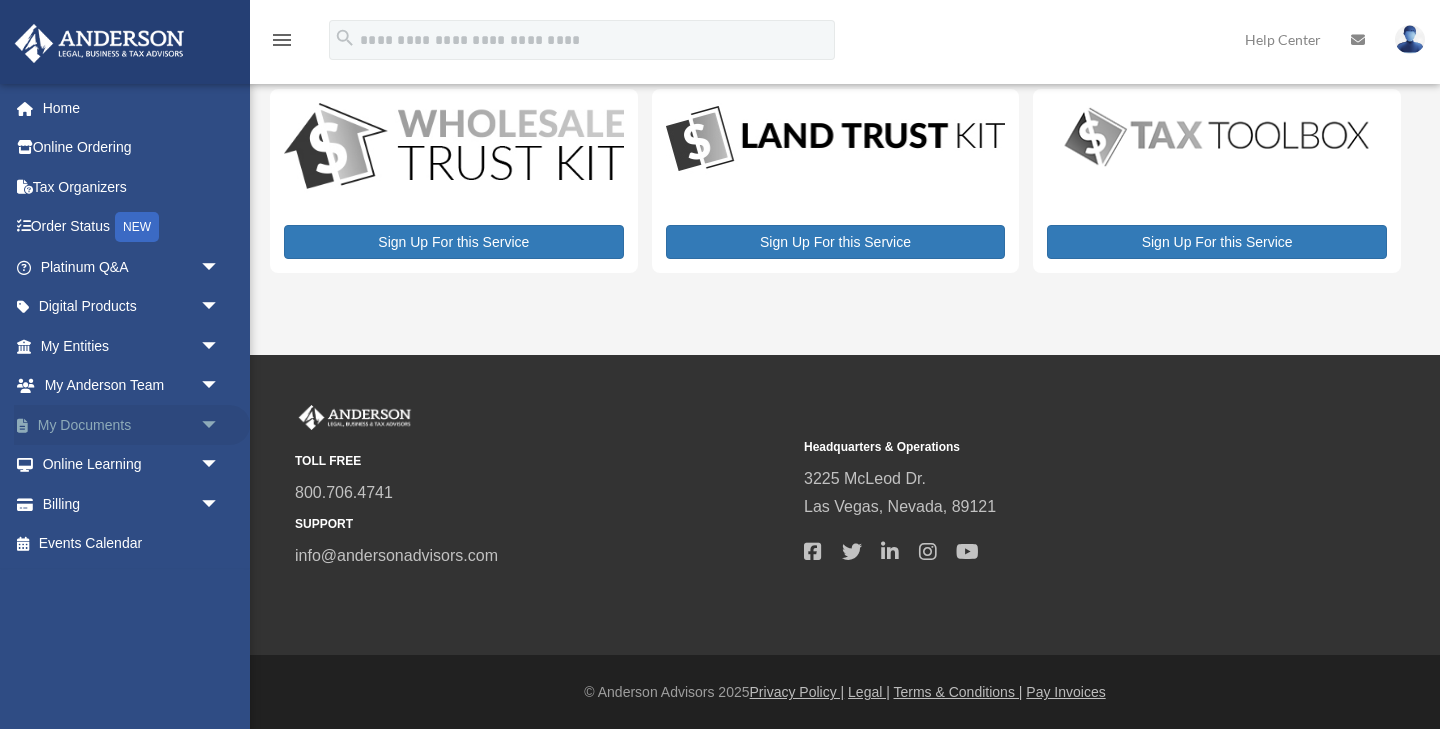 click on "arrow_drop_down" at bounding box center [220, 425] 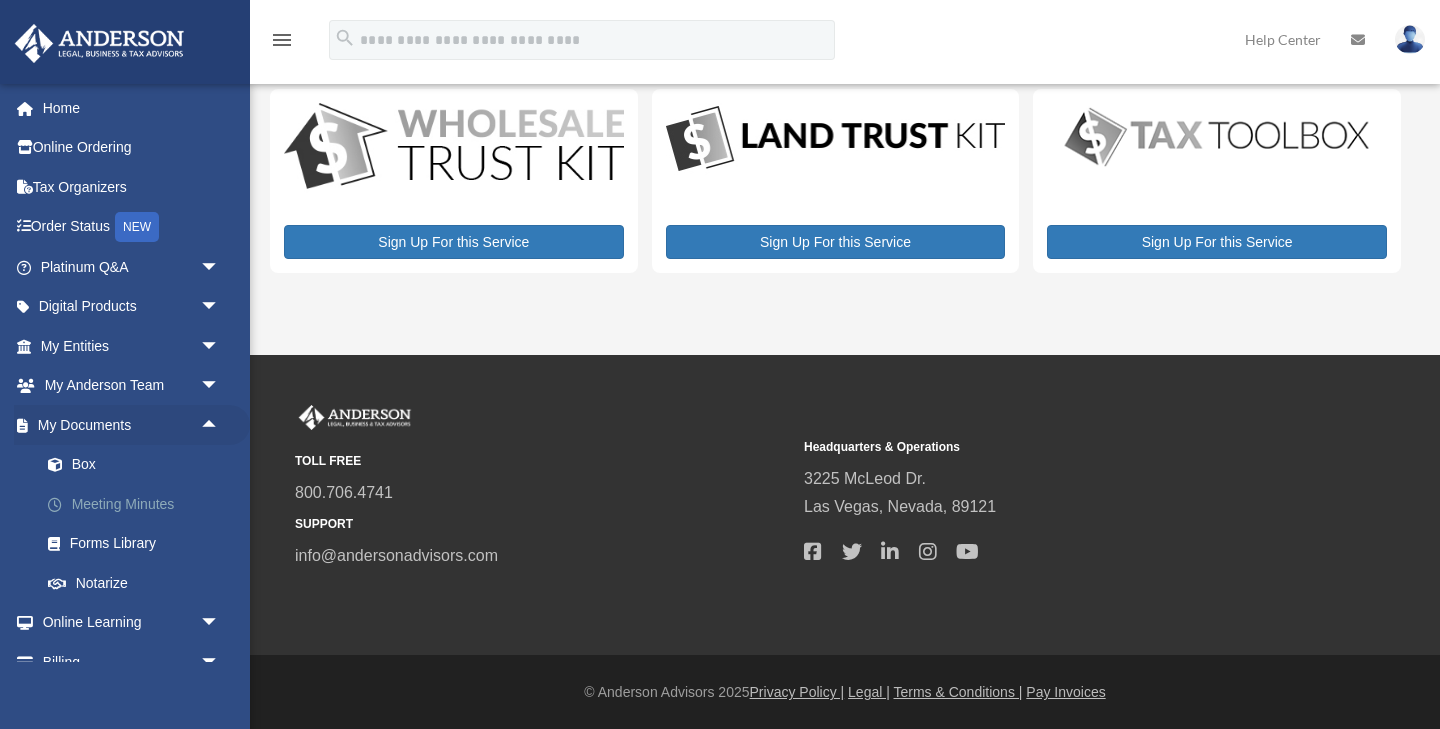 click on "Meeting Minutes" at bounding box center [139, 504] 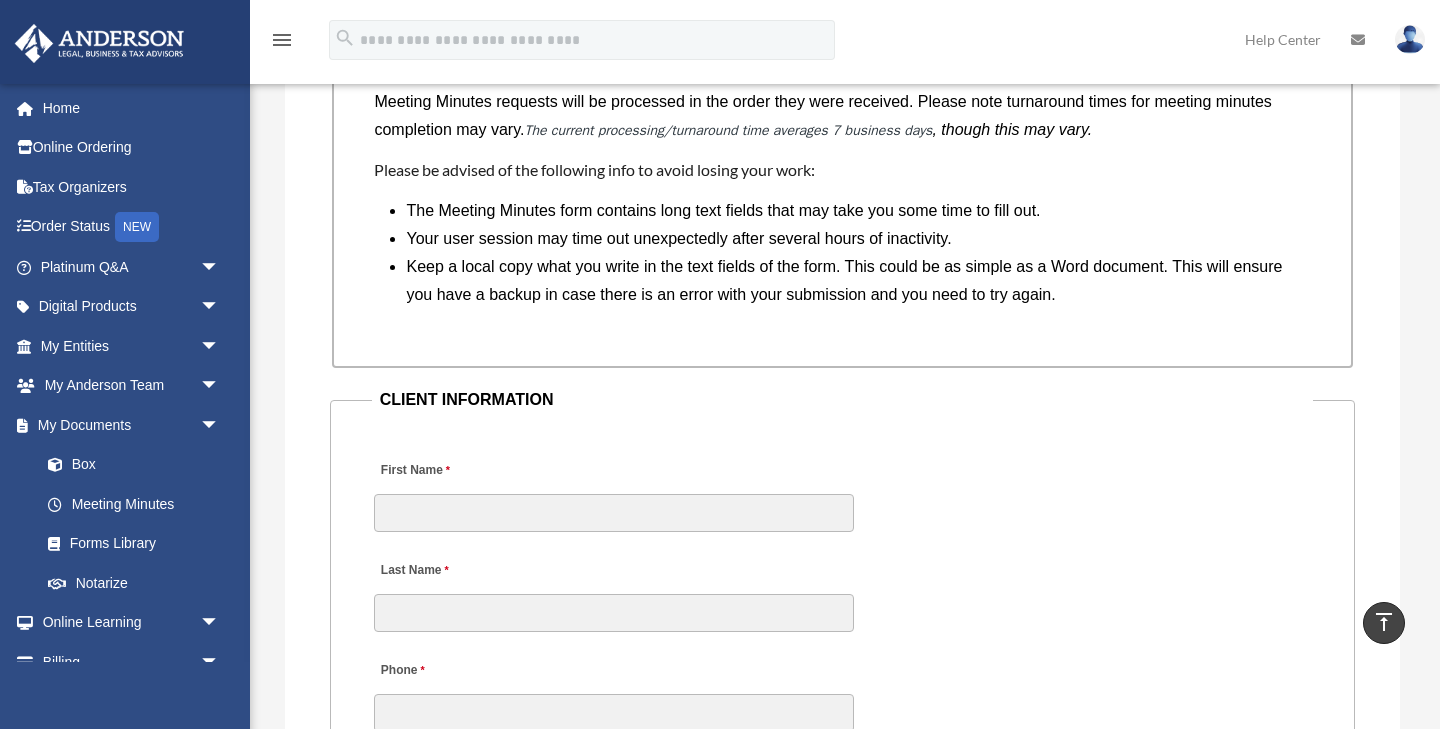 scroll, scrollTop: 1788, scrollLeft: 0, axis: vertical 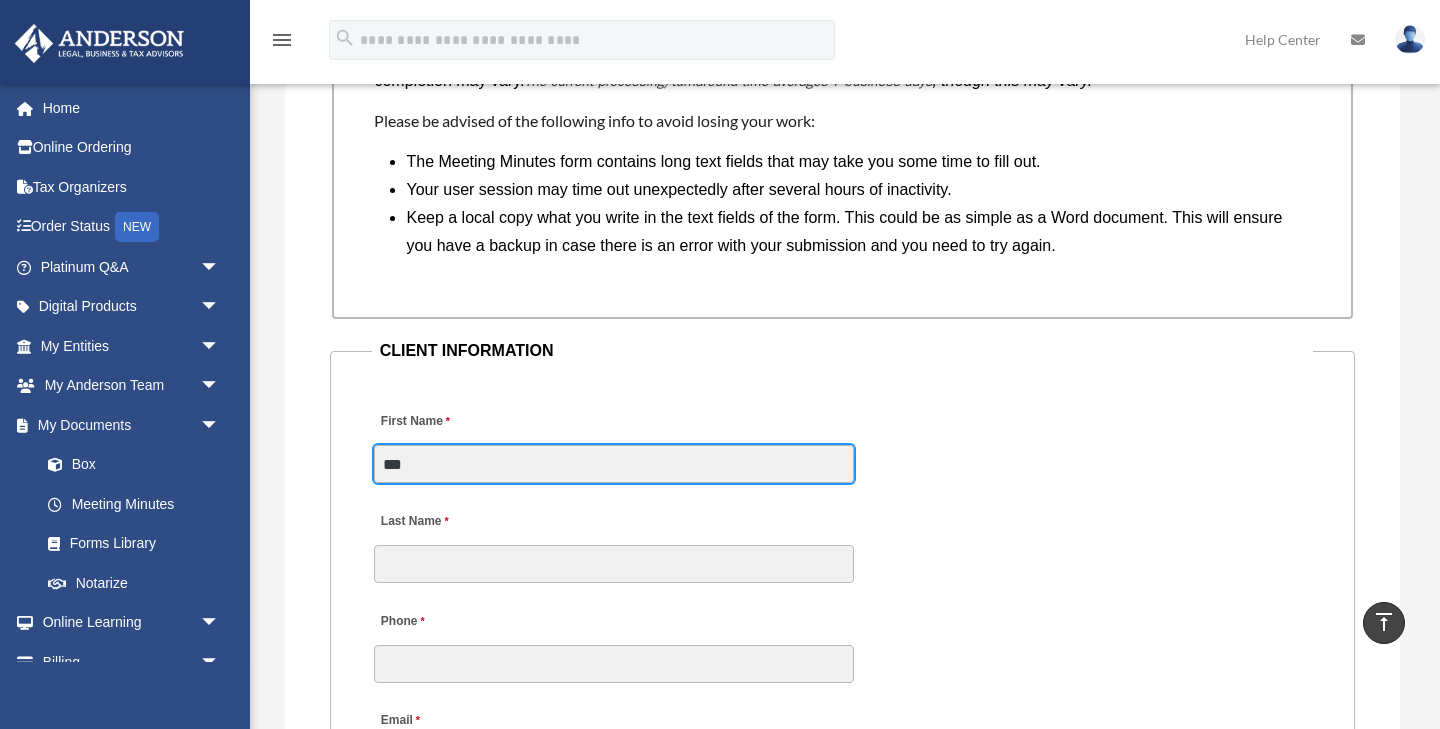 type on "***" 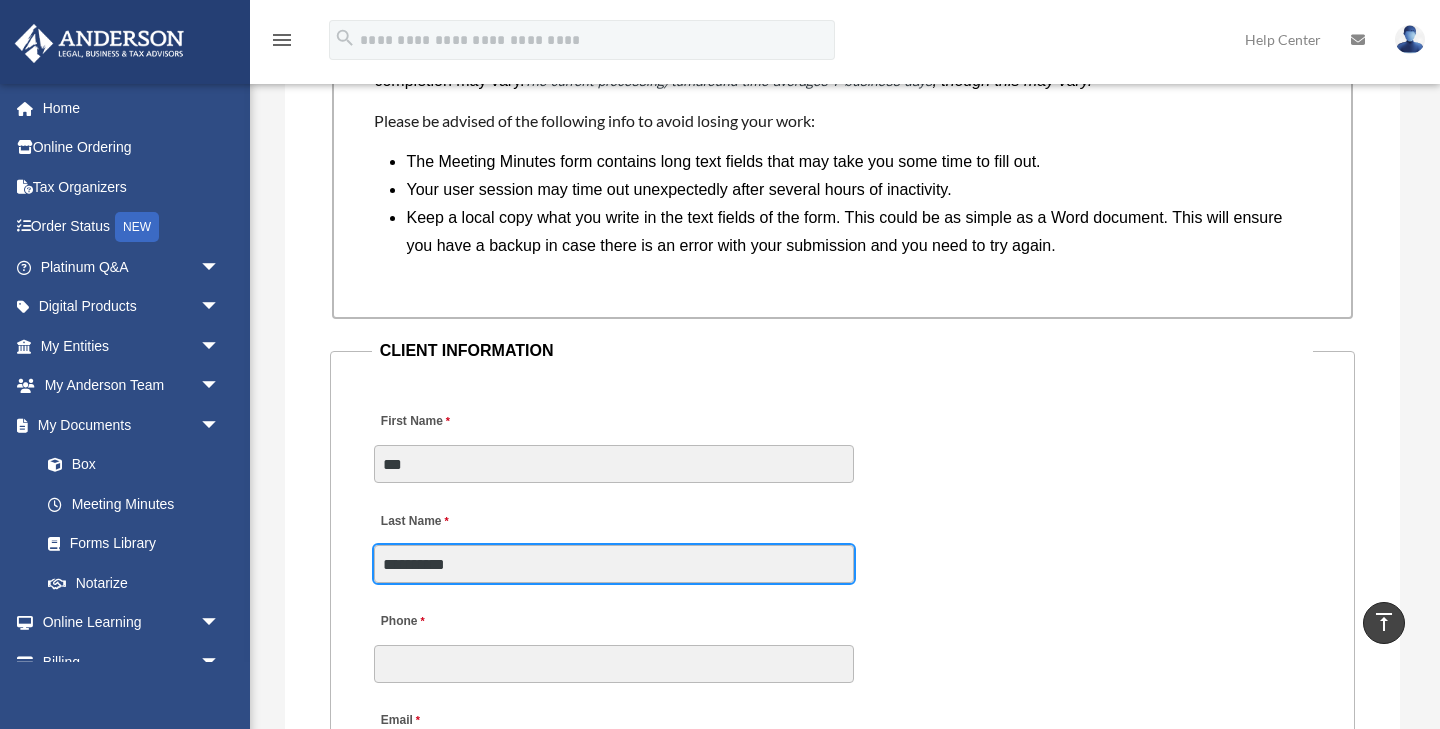 type on "**********" 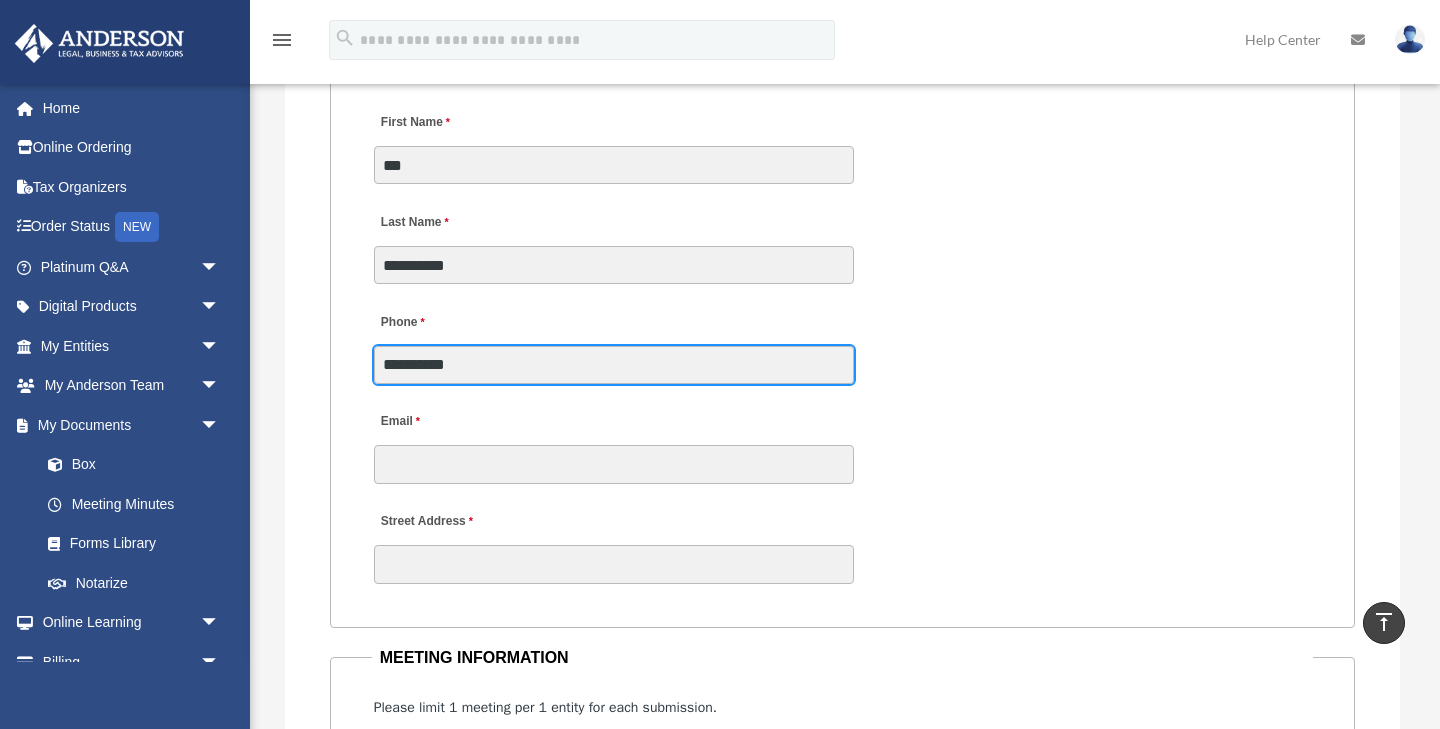 scroll, scrollTop: 2096, scrollLeft: 0, axis: vertical 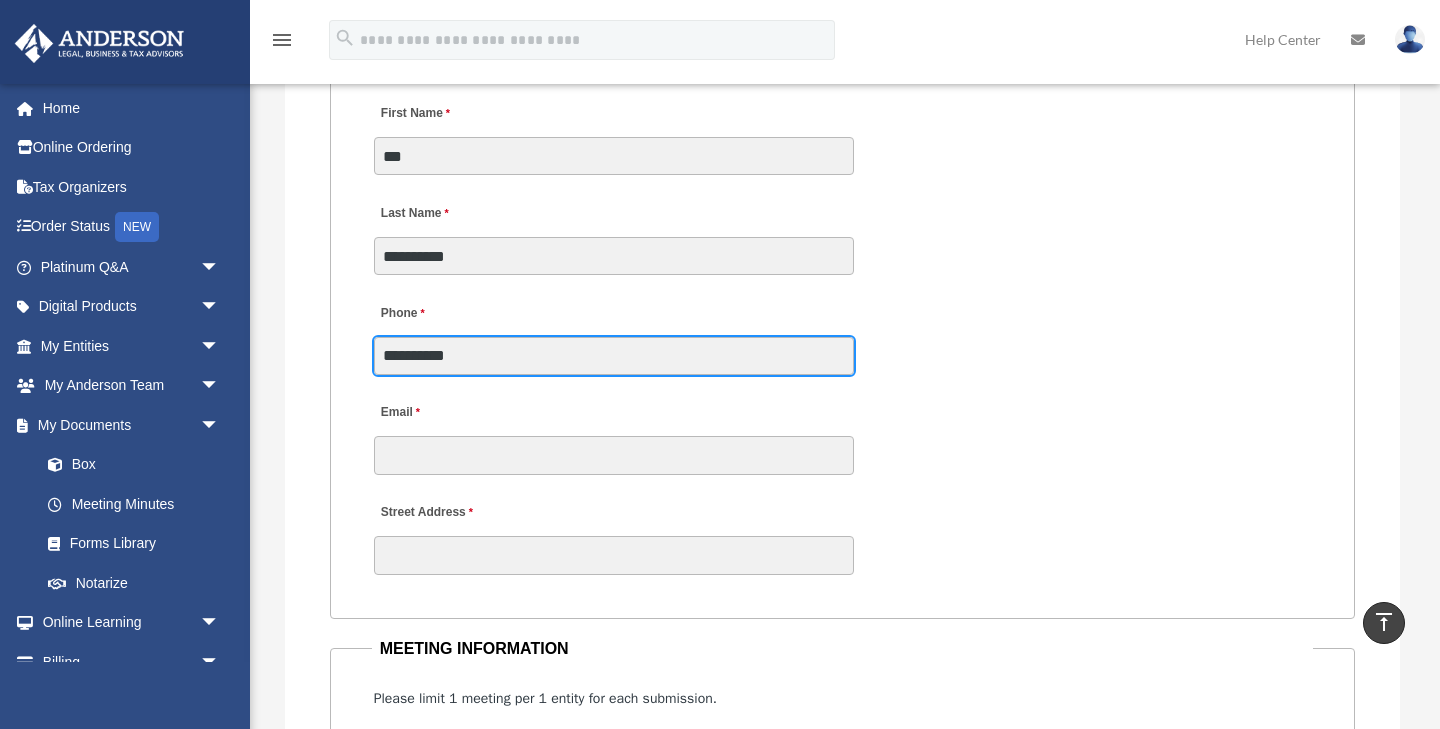 type on "**********" 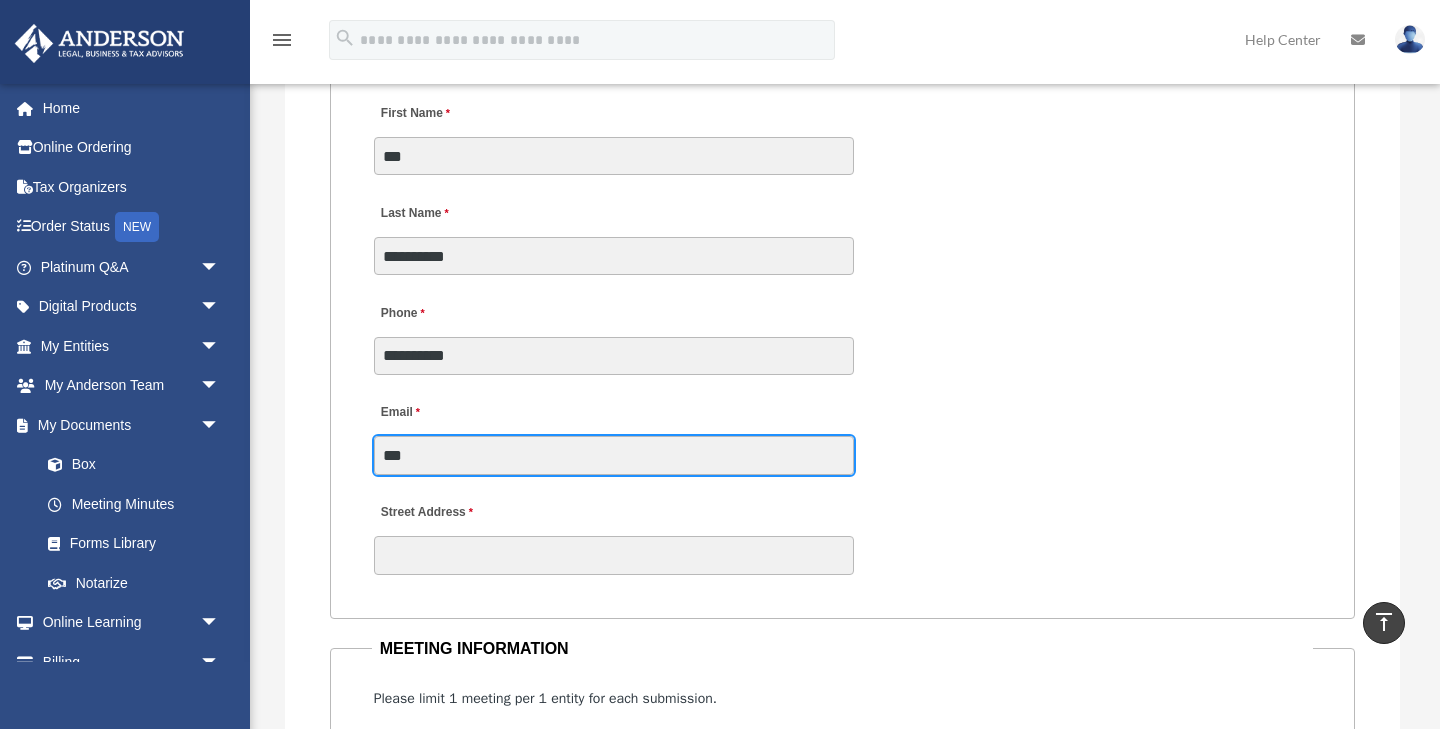 type on "**********" 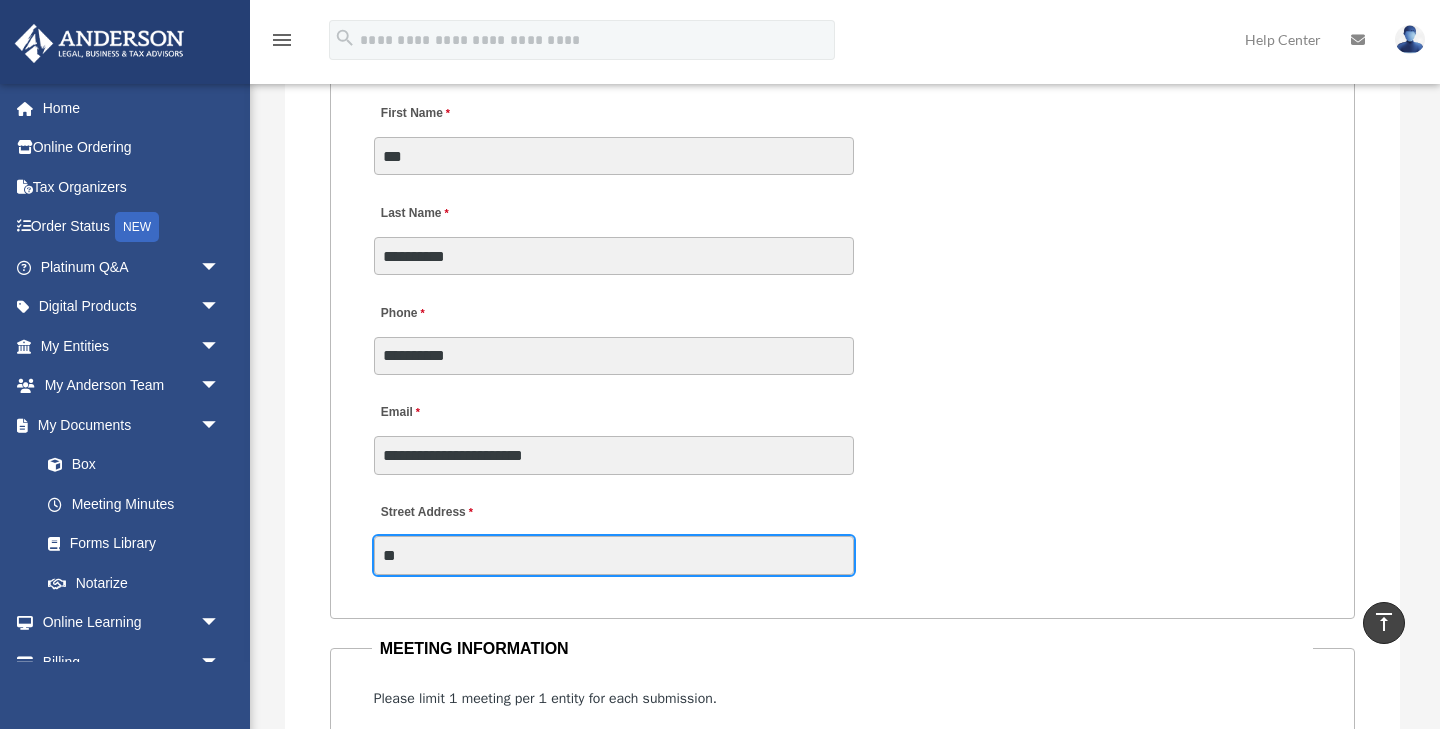 type on "*" 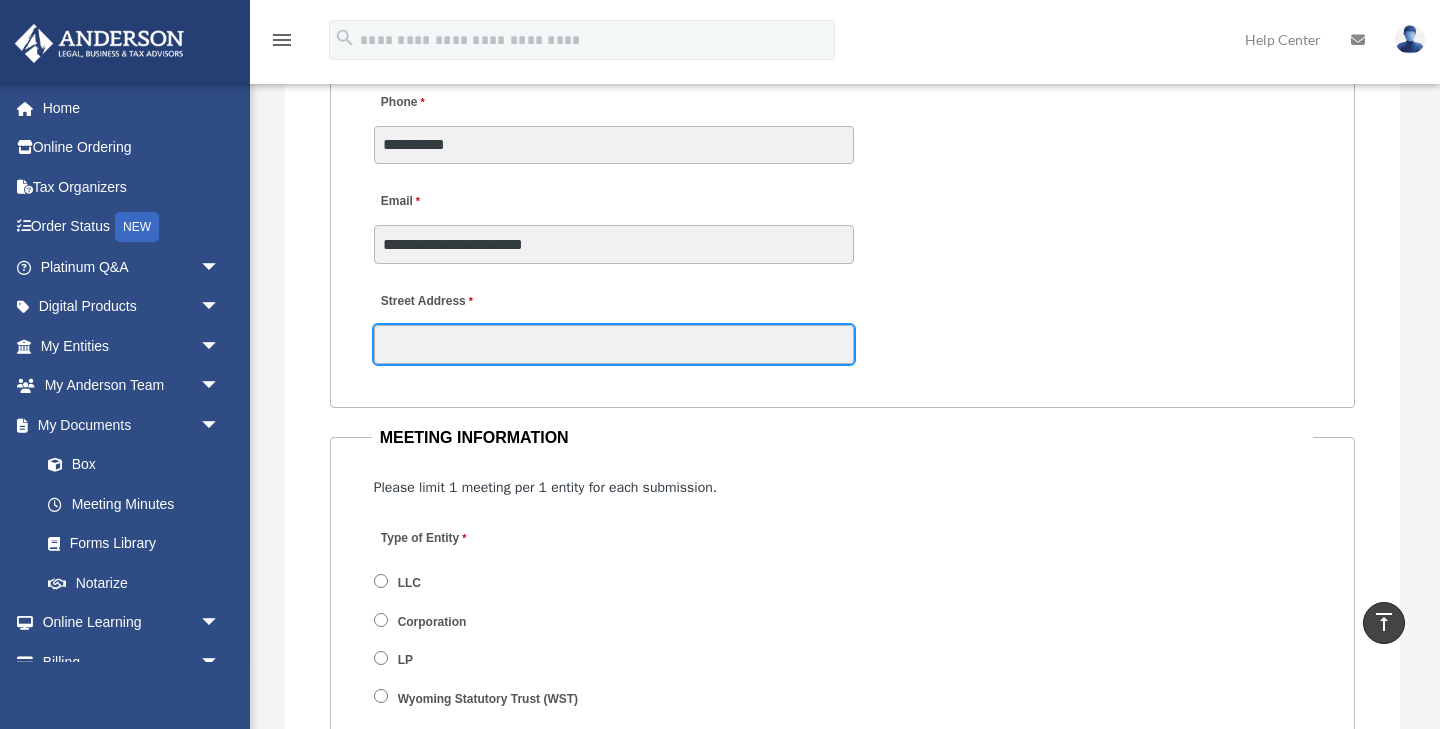 scroll, scrollTop: 2314, scrollLeft: 0, axis: vertical 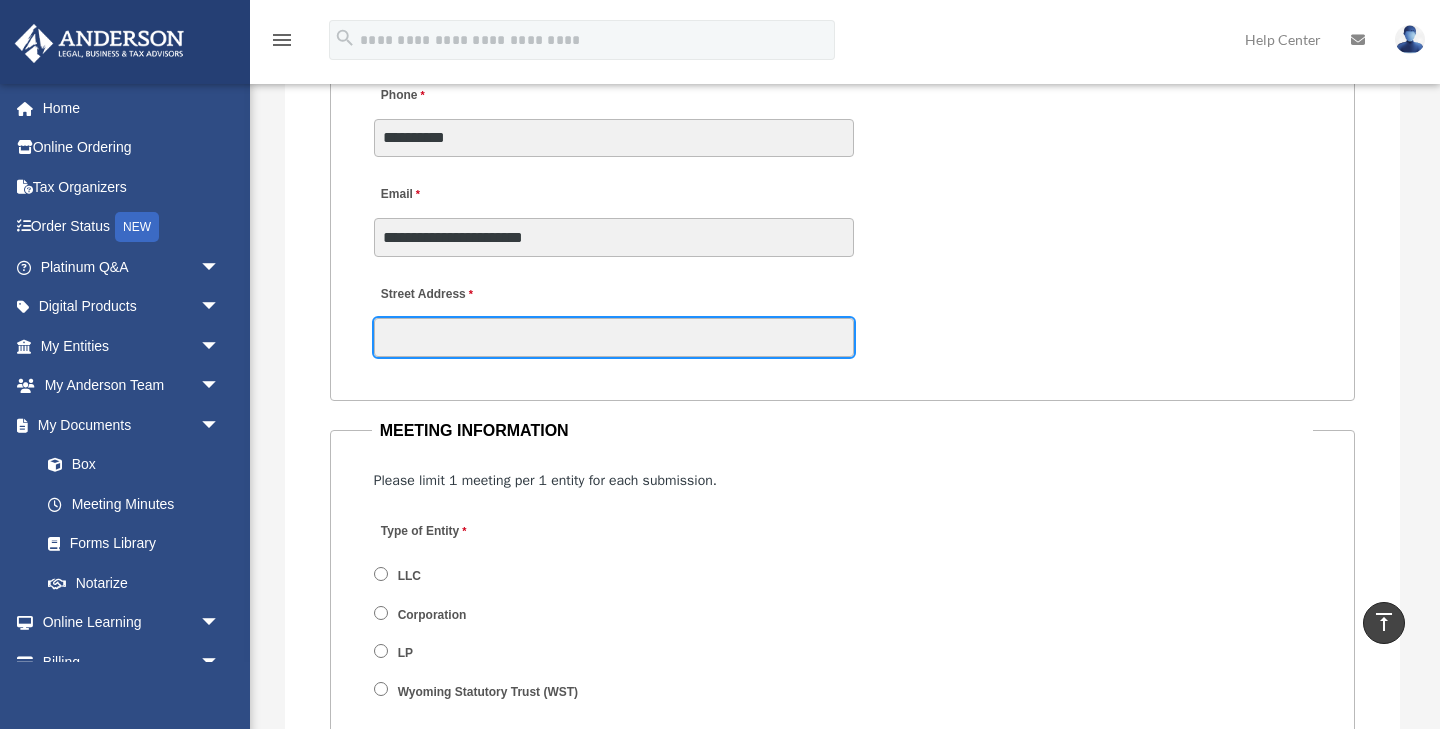 click on "Street Address" at bounding box center [614, 337] 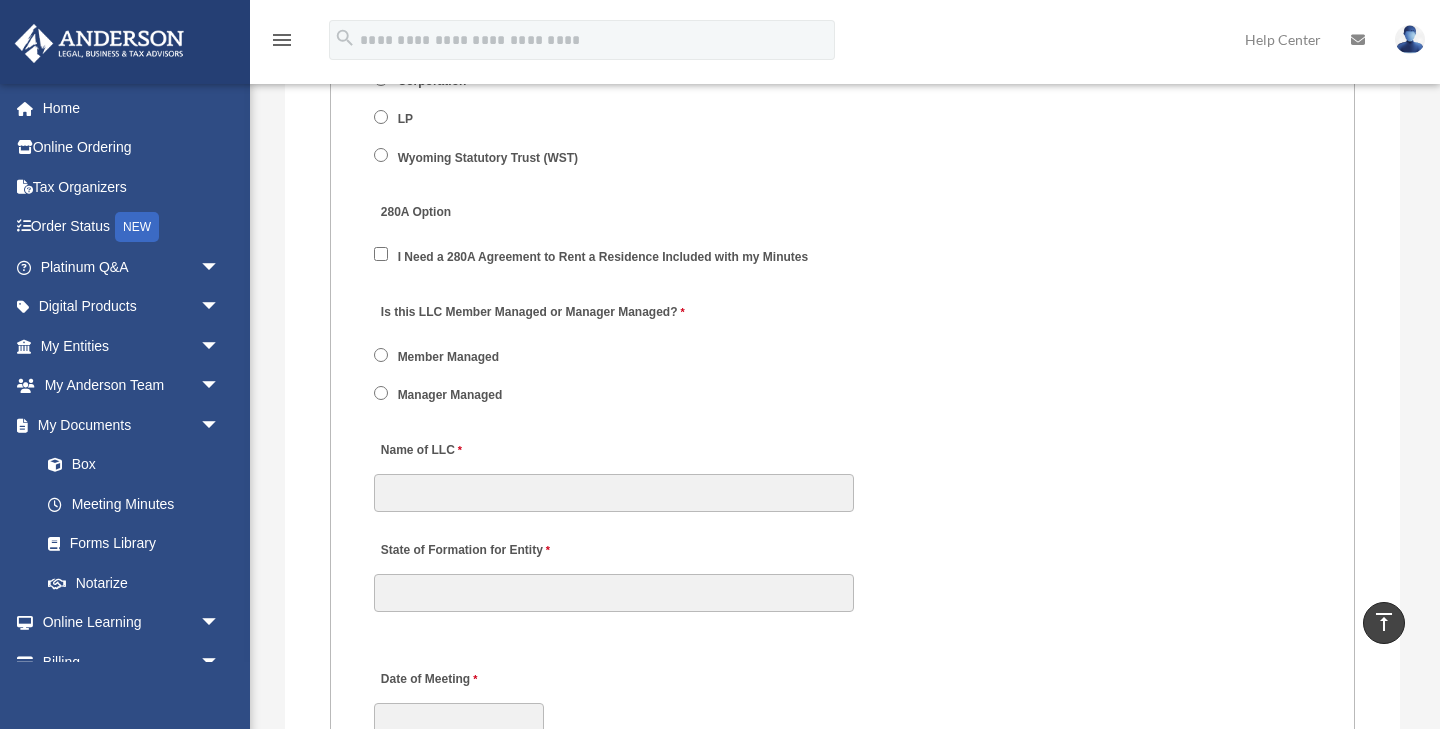 scroll, scrollTop: 2850, scrollLeft: 0, axis: vertical 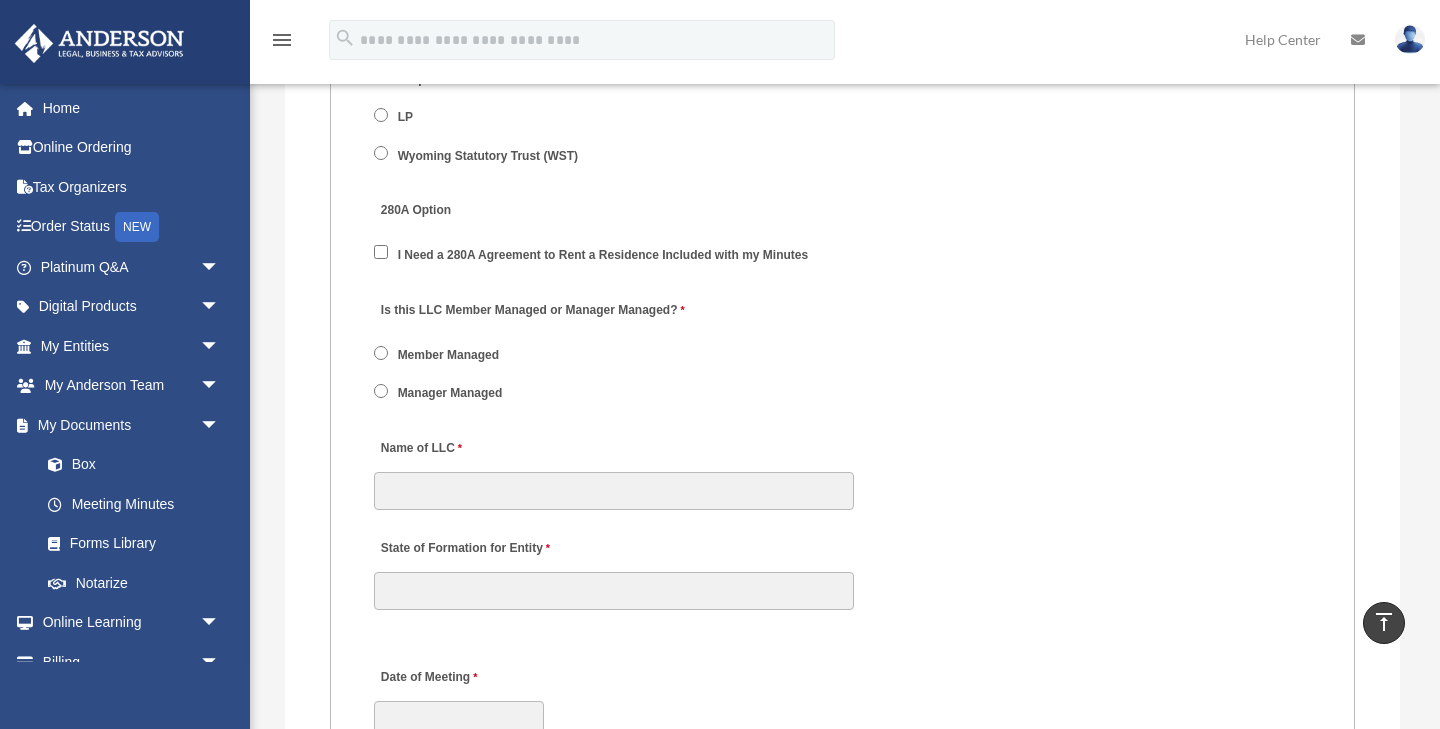 type on "**********" 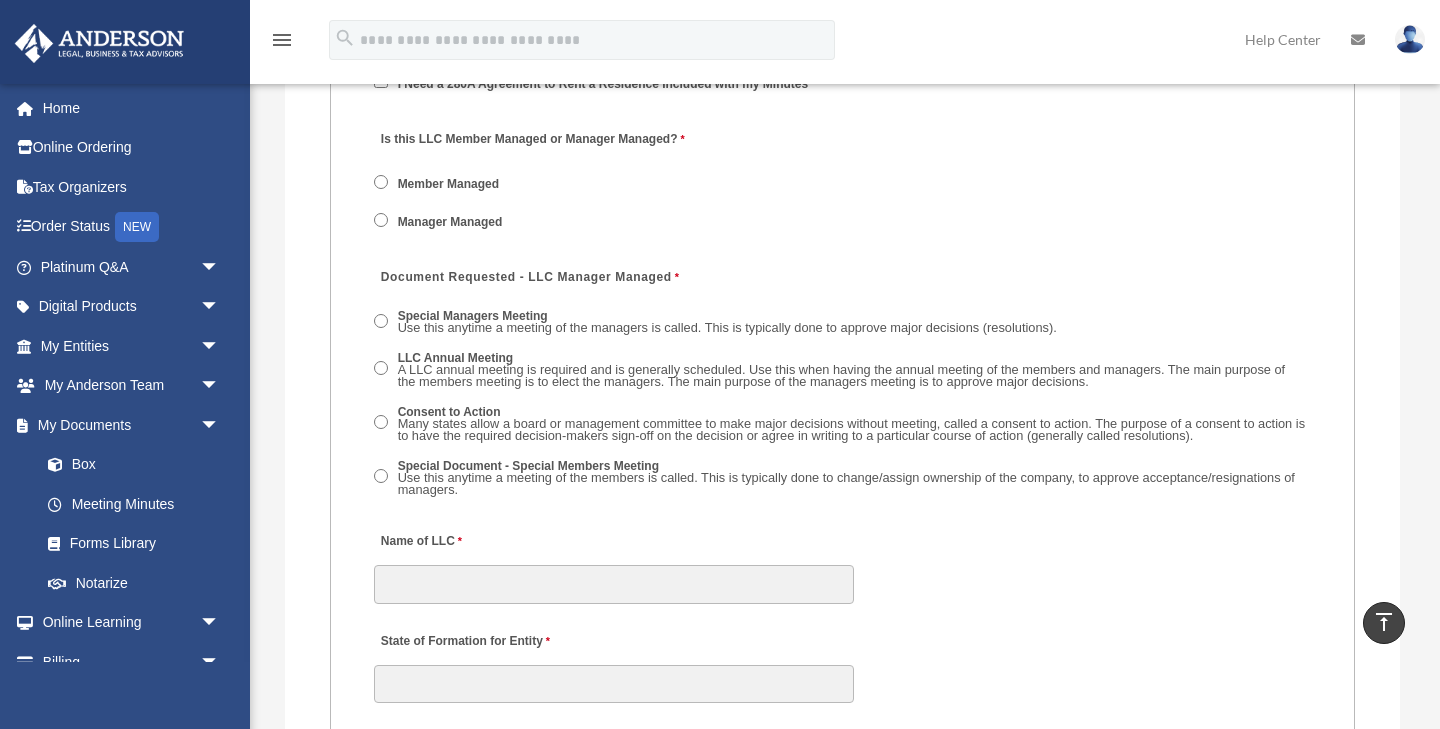 scroll, scrollTop: 3030, scrollLeft: 0, axis: vertical 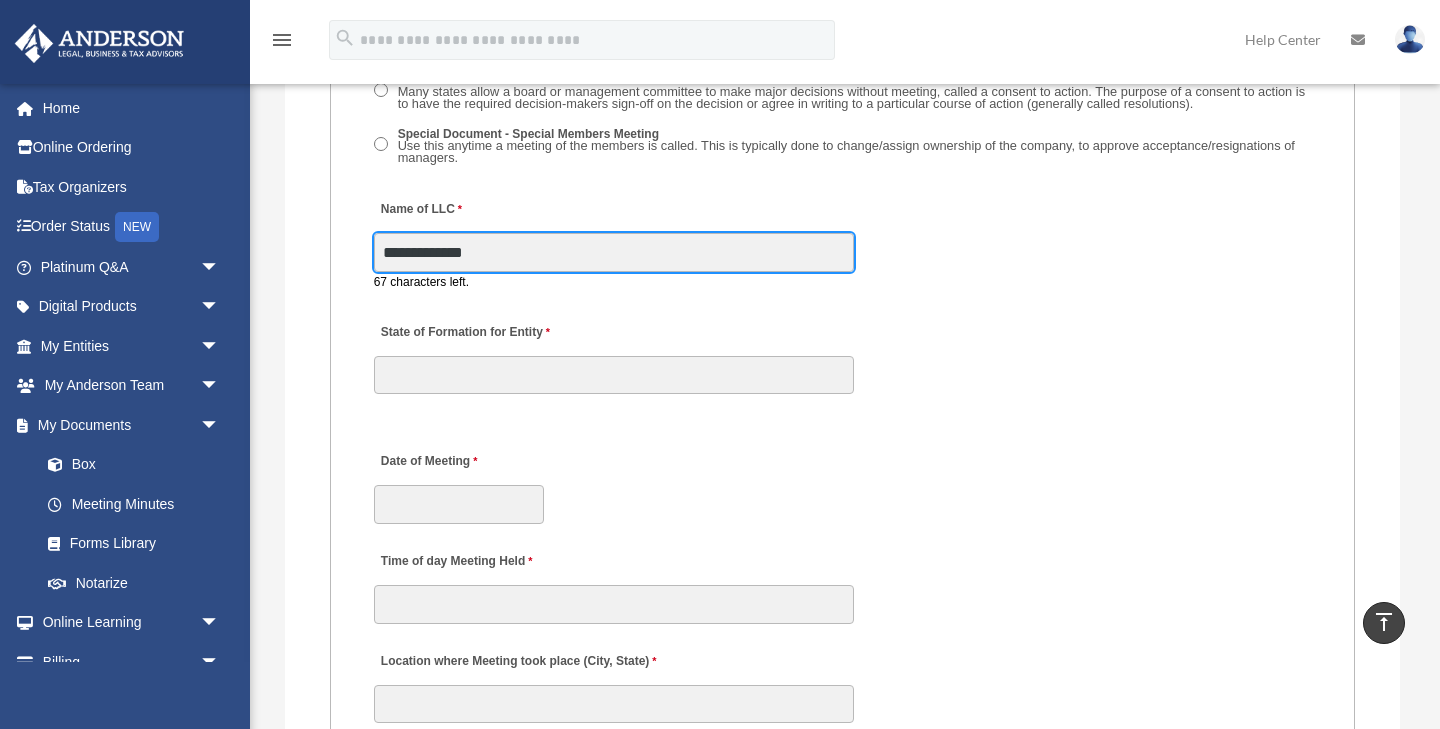 type on "**********" 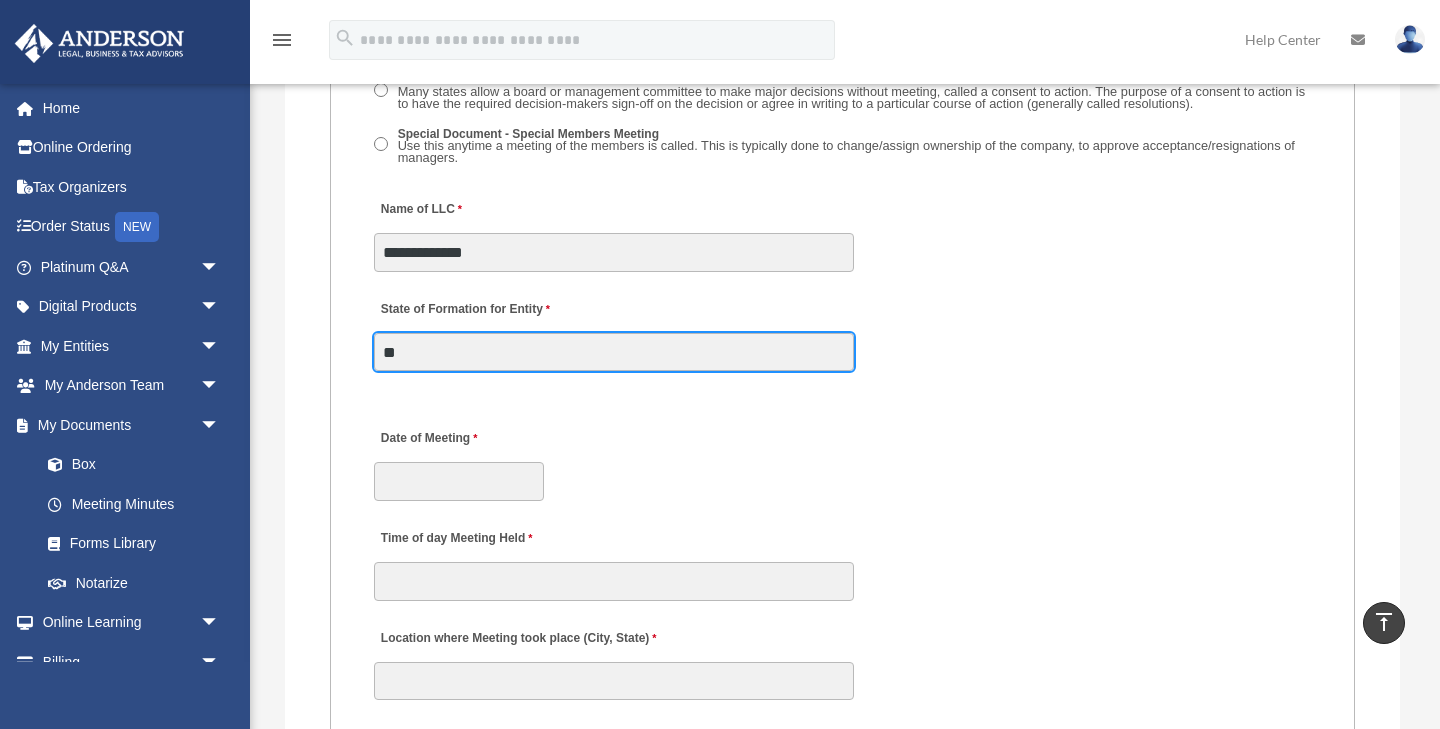 type on "**" 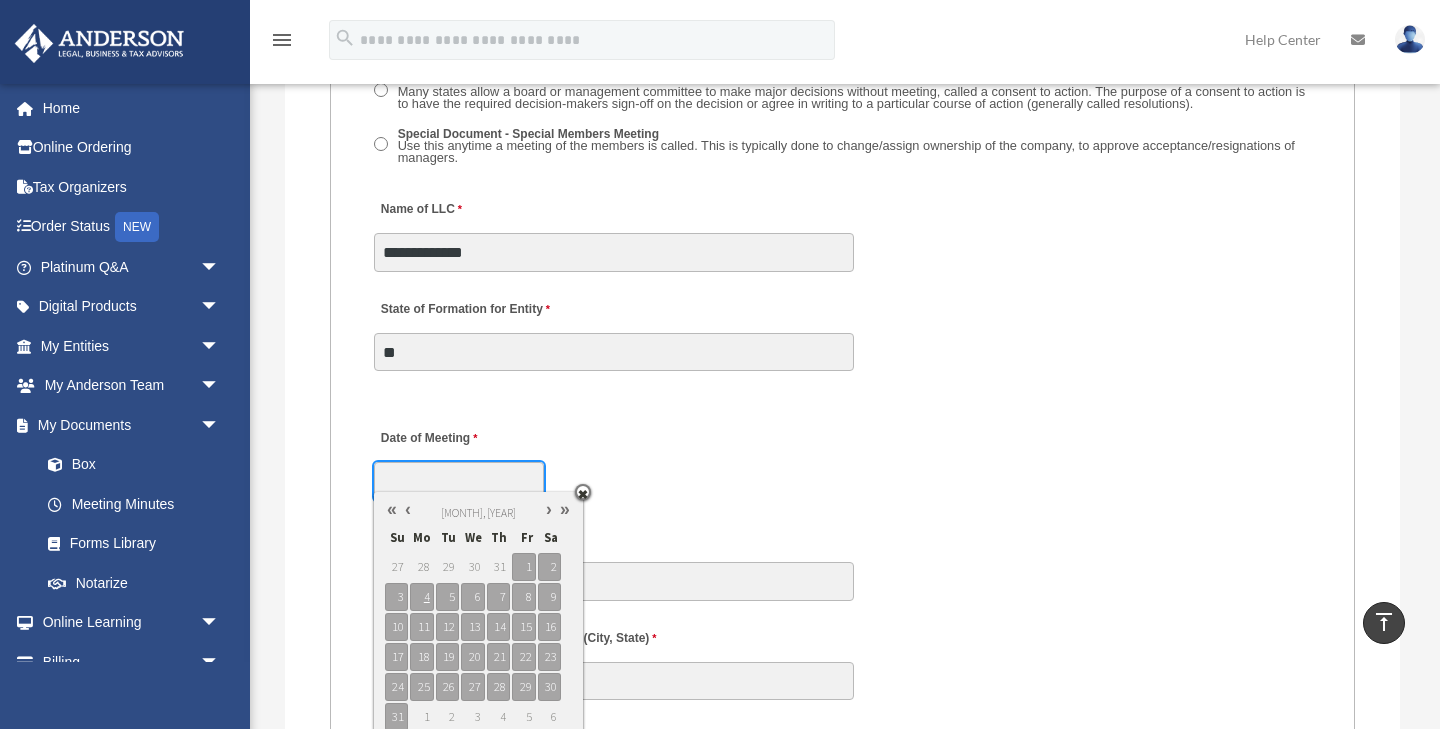 click on "Date of Meeting" at bounding box center [459, 481] 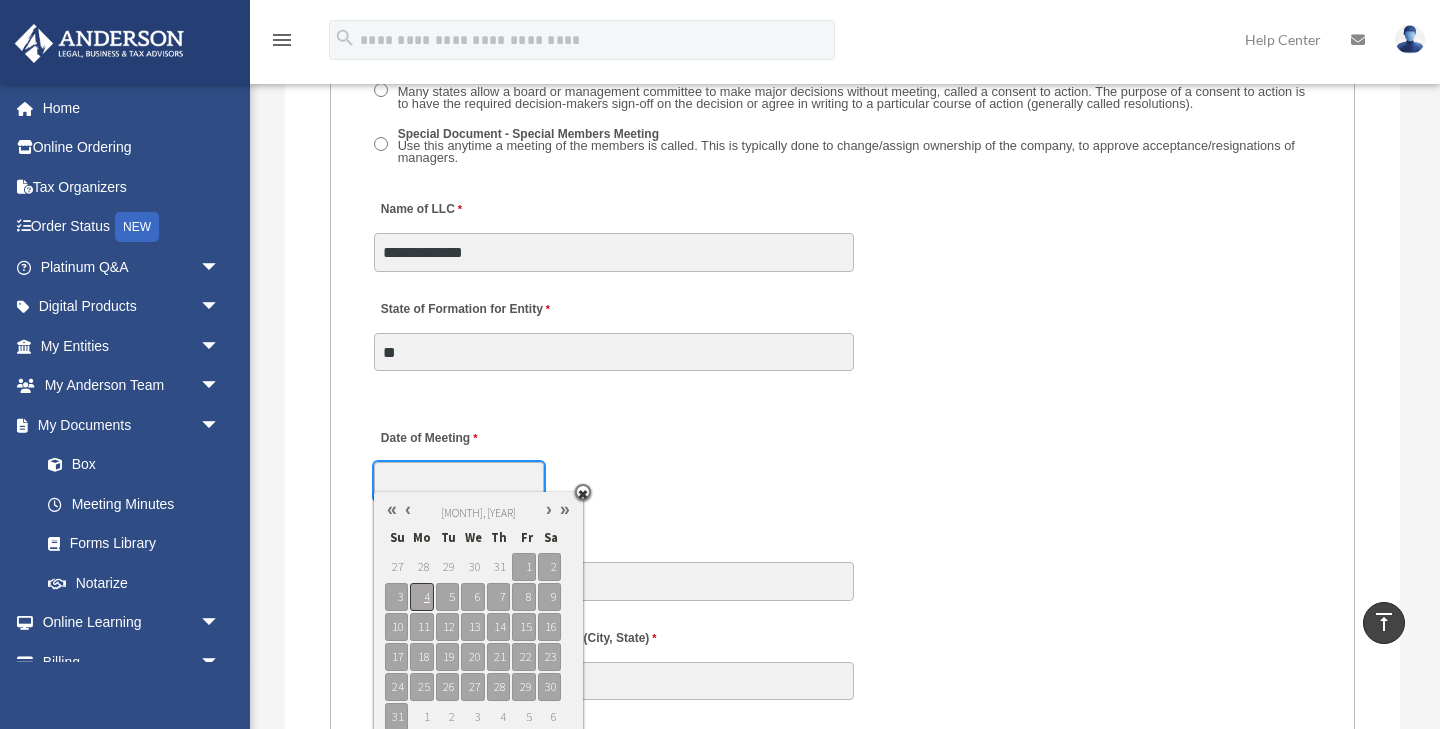 type on "**********" 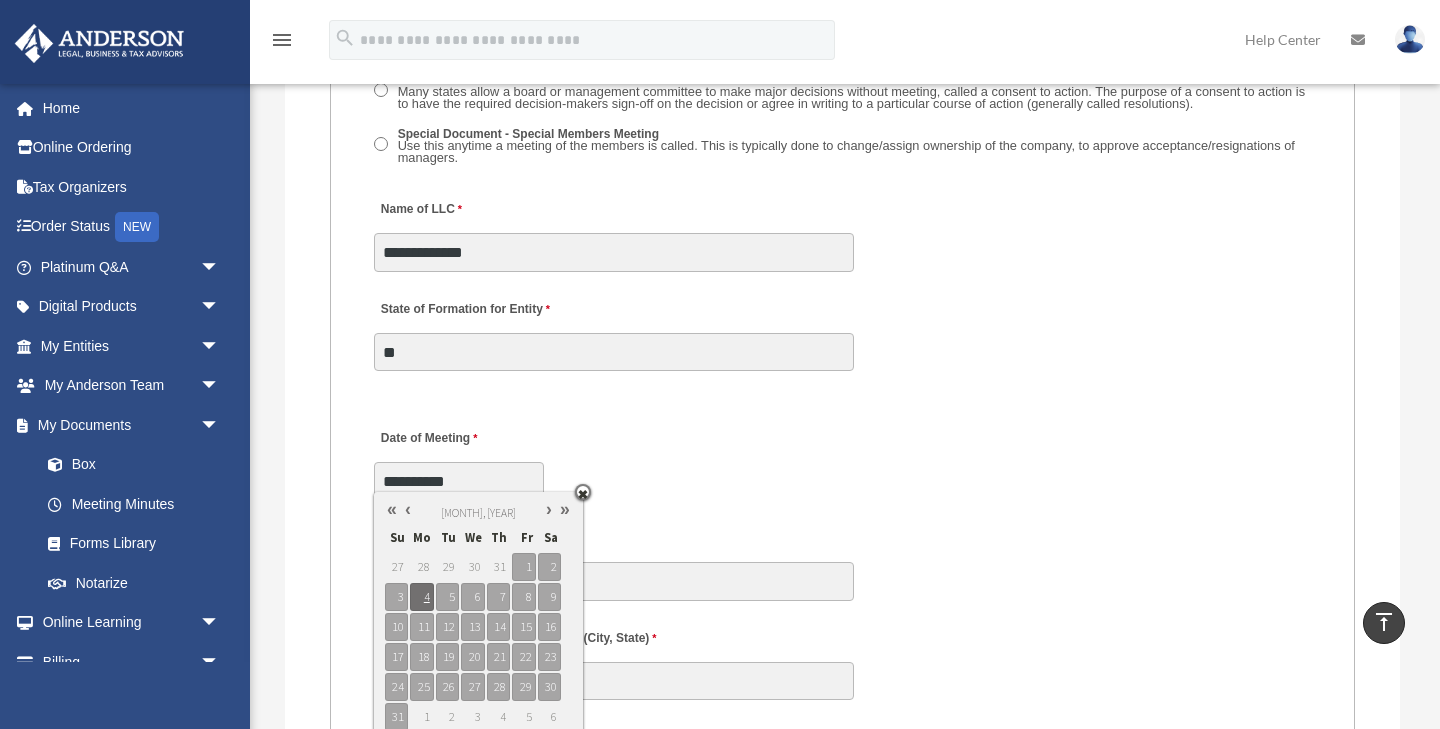 click on "**********" at bounding box center (843, 459) 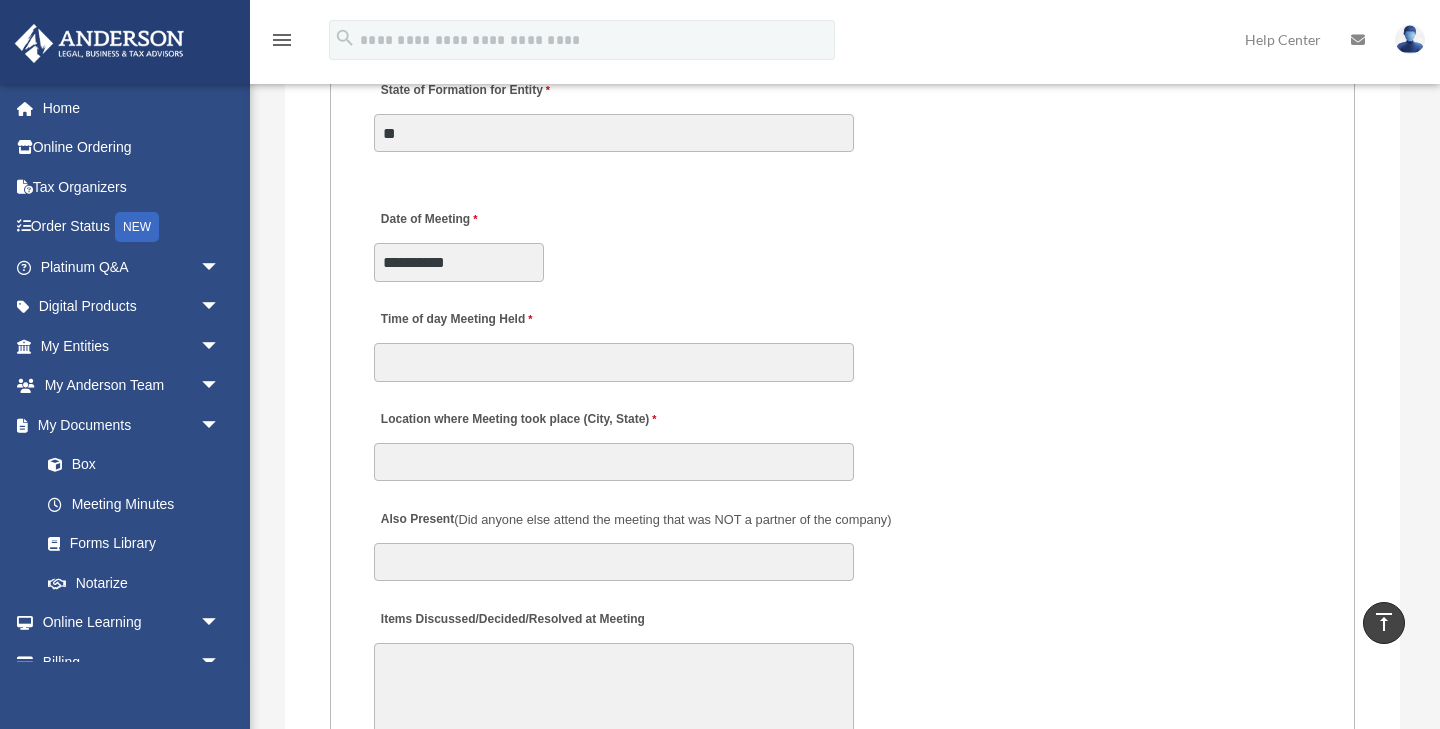 scroll, scrollTop: 3574, scrollLeft: 0, axis: vertical 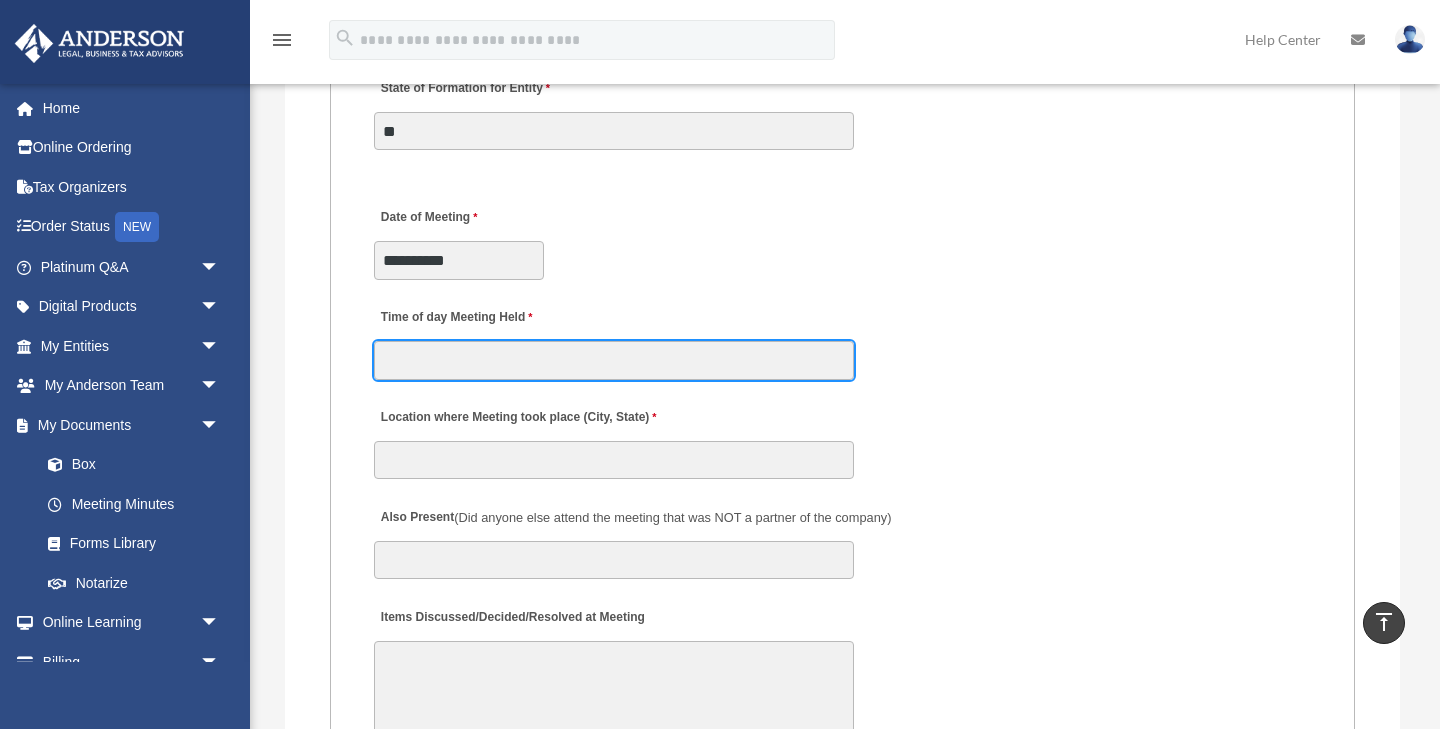 click on "Time of day Meeting Held" at bounding box center (614, 360) 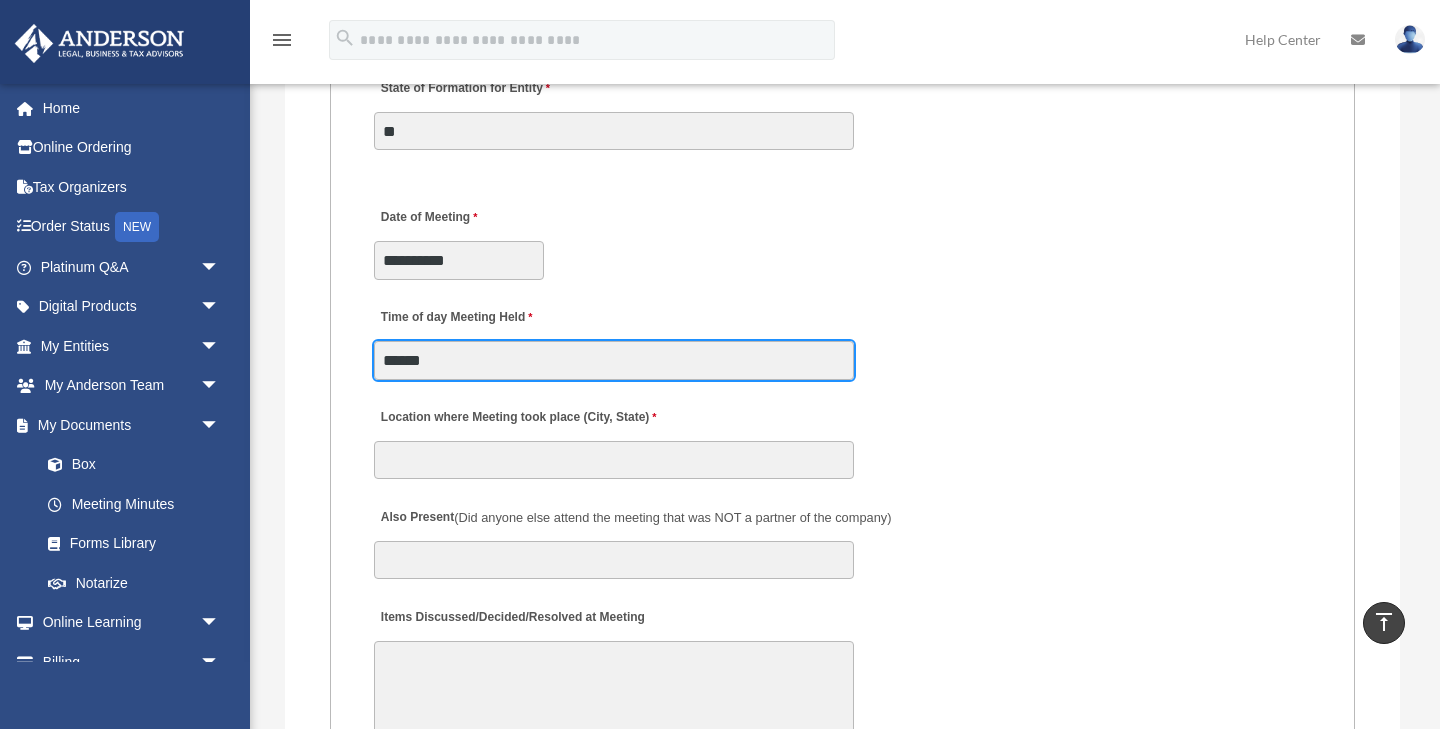 type on "******" 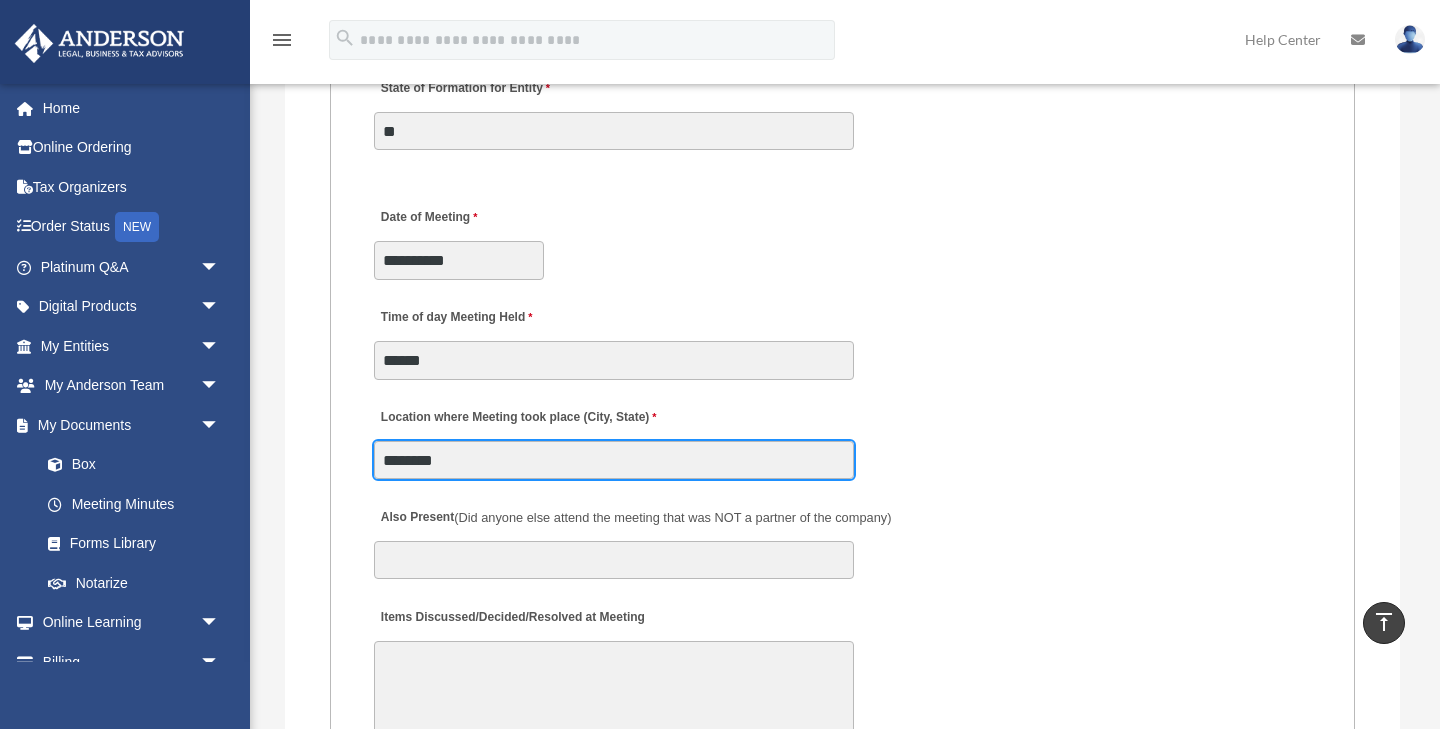type on "********" 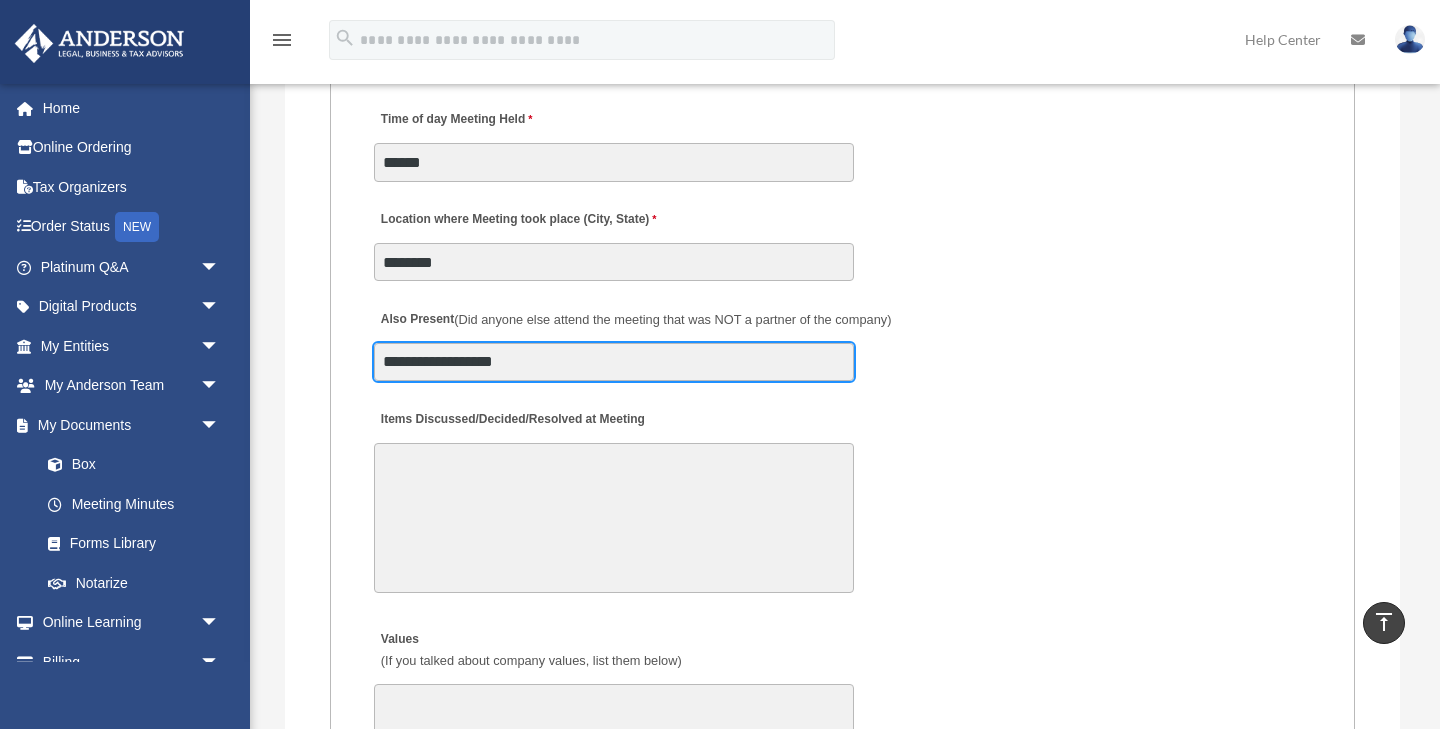 scroll, scrollTop: 3778, scrollLeft: 0, axis: vertical 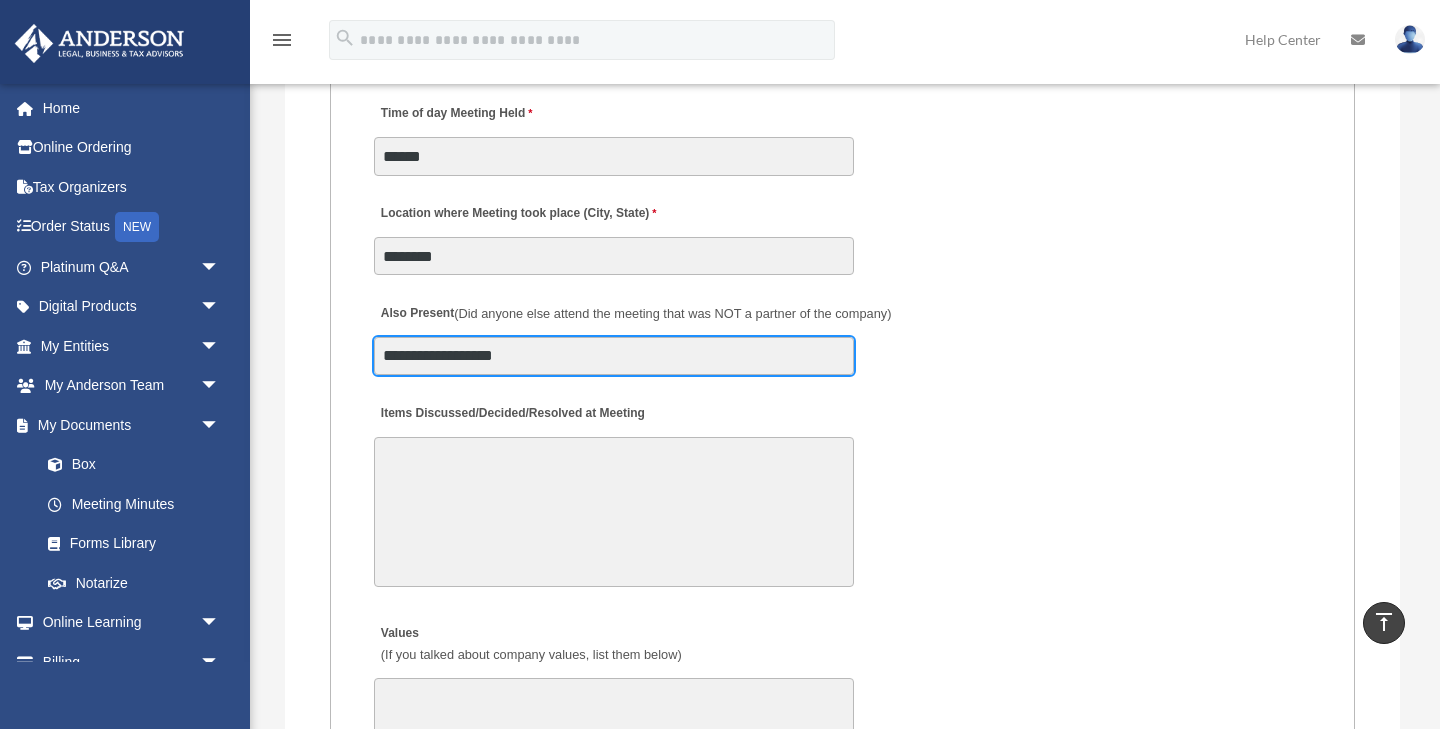 type on "**********" 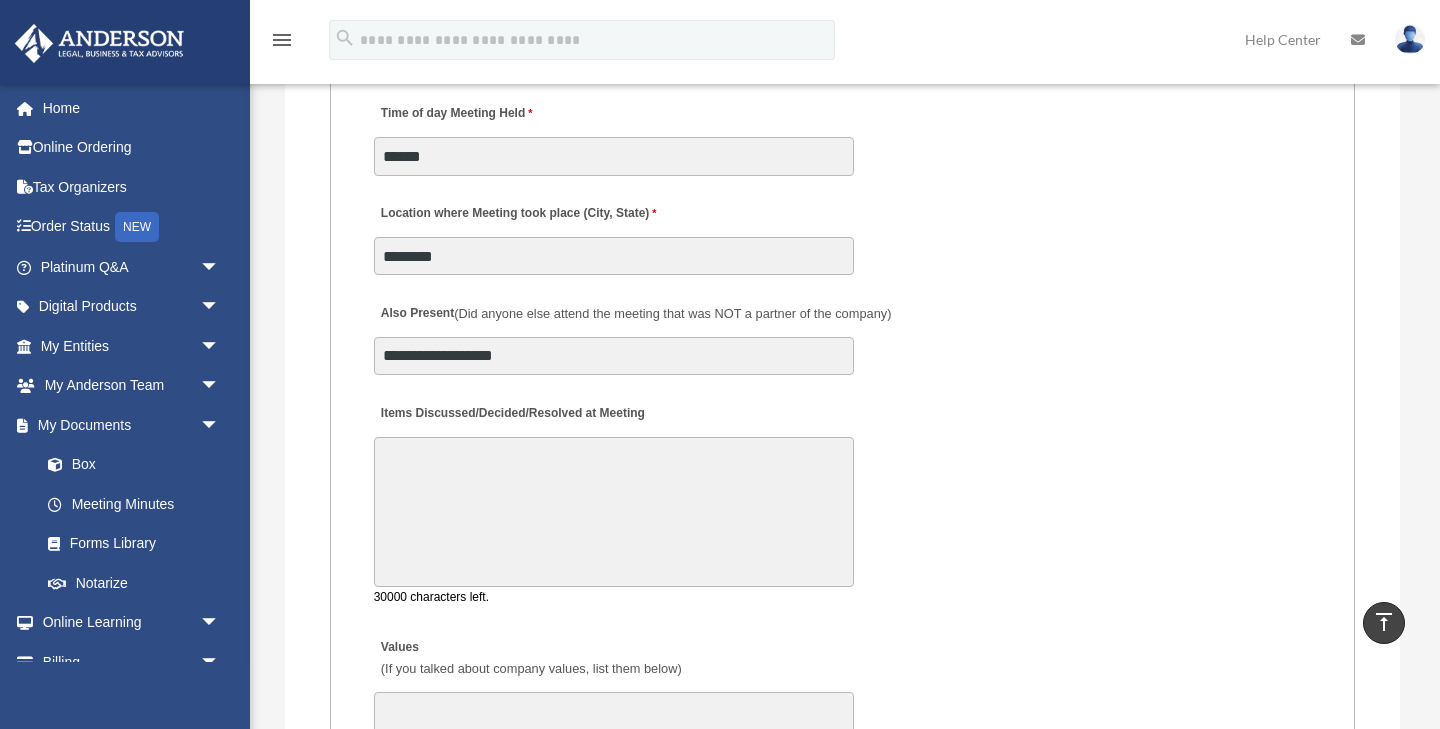 click on "Items Discussed/Decided/Resolved at Meeting" at bounding box center [614, 512] 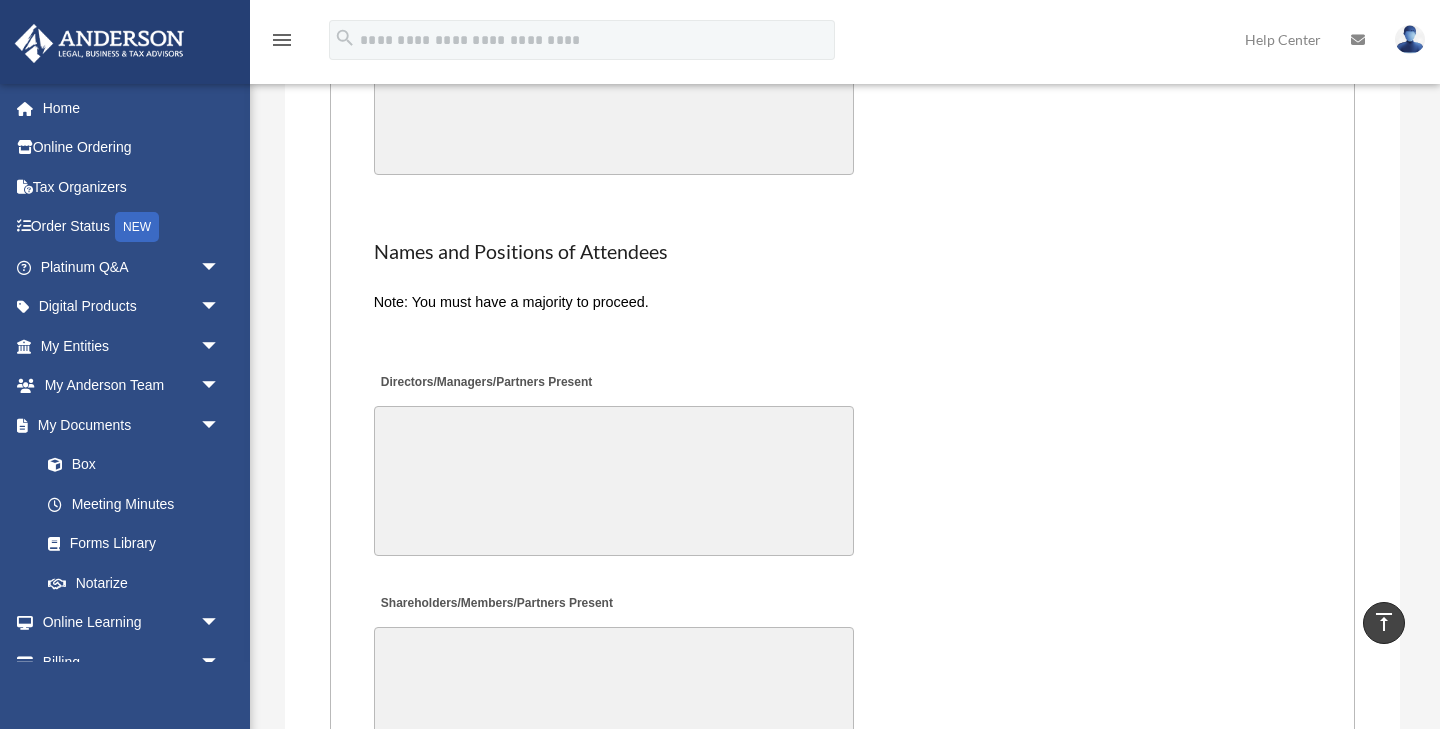 scroll, scrollTop: 4687, scrollLeft: 0, axis: vertical 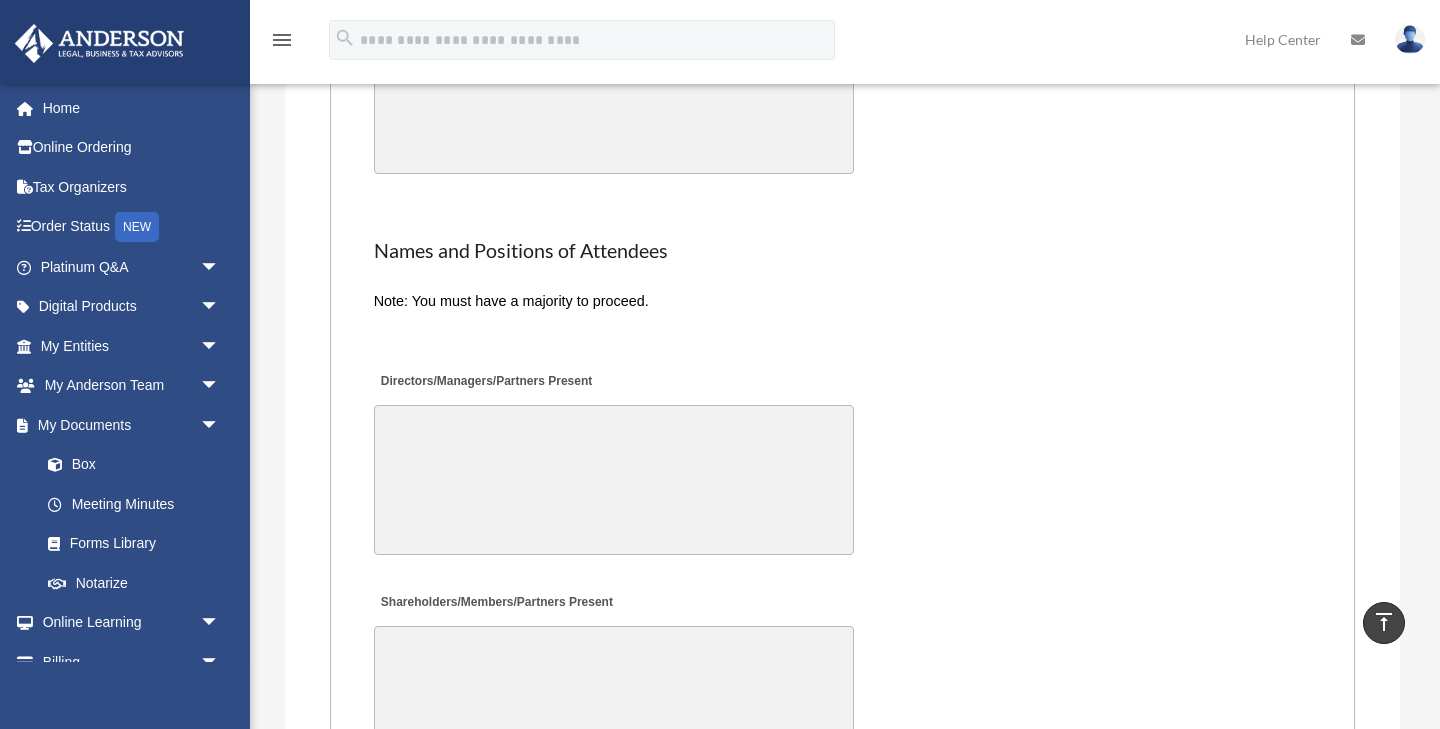 type on "**********" 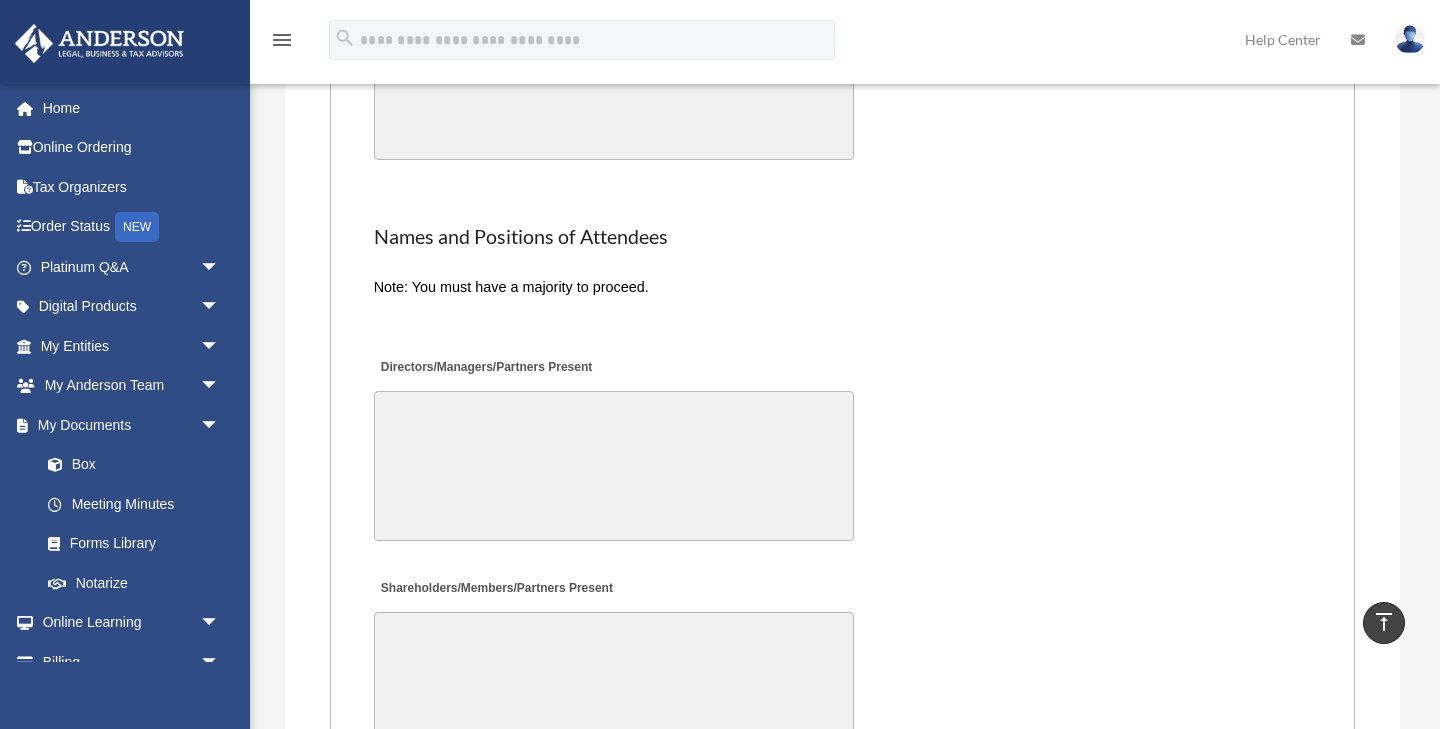 click on "Directors/Managers/Partners Present" at bounding box center (614, 466) 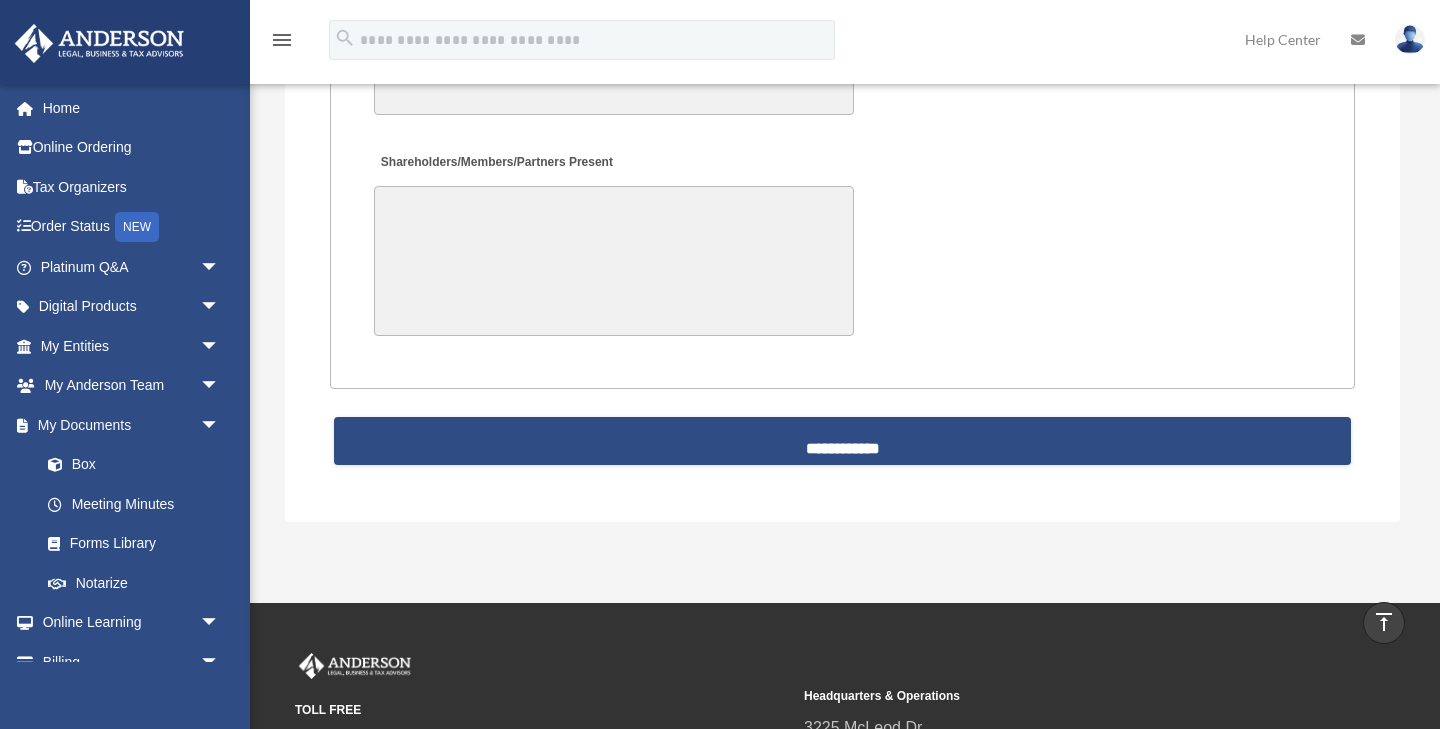 scroll, scrollTop: 5140, scrollLeft: 0, axis: vertical 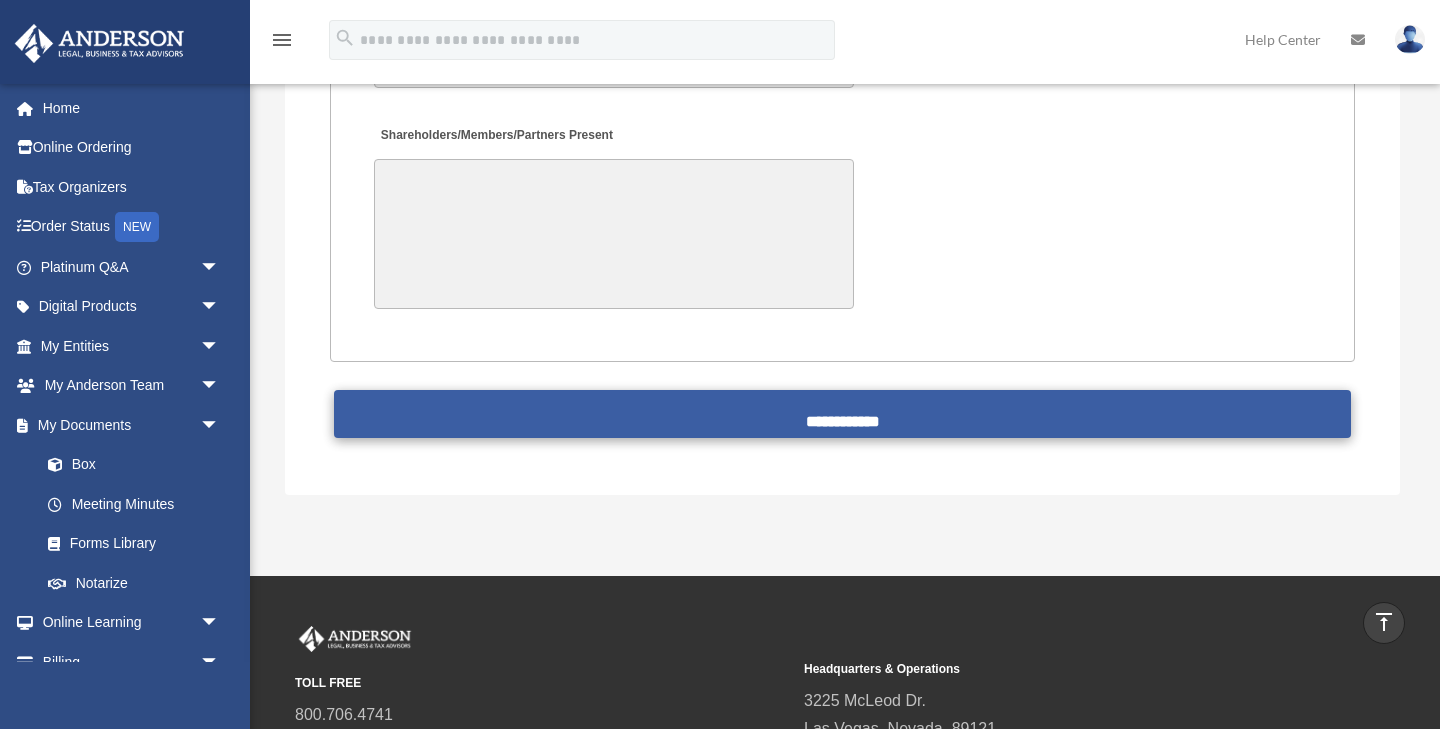 type on "**********" 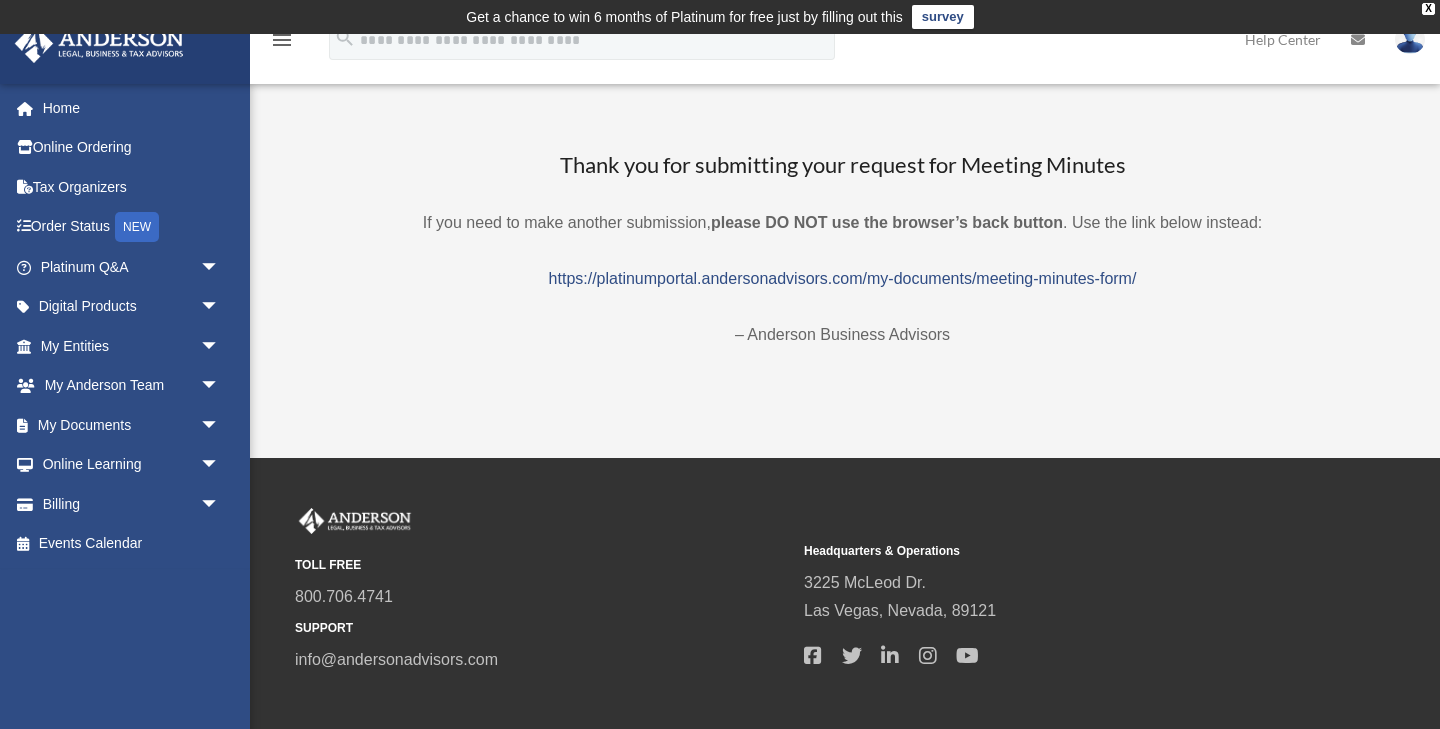 scroll, scrollTop: 0, scrollLeft: 0, axis: both 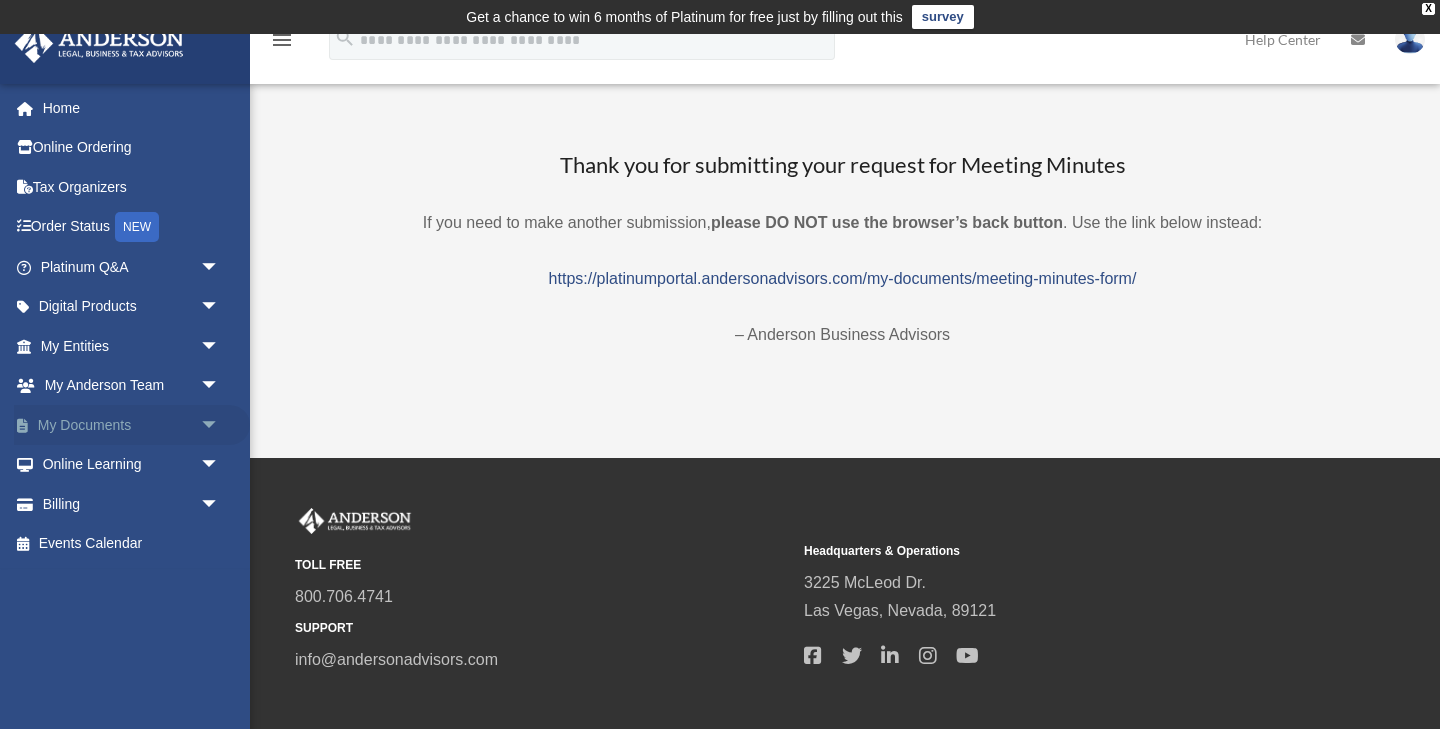 click on "My Documents arrow_drop_down" at bounding box center (132, 425) 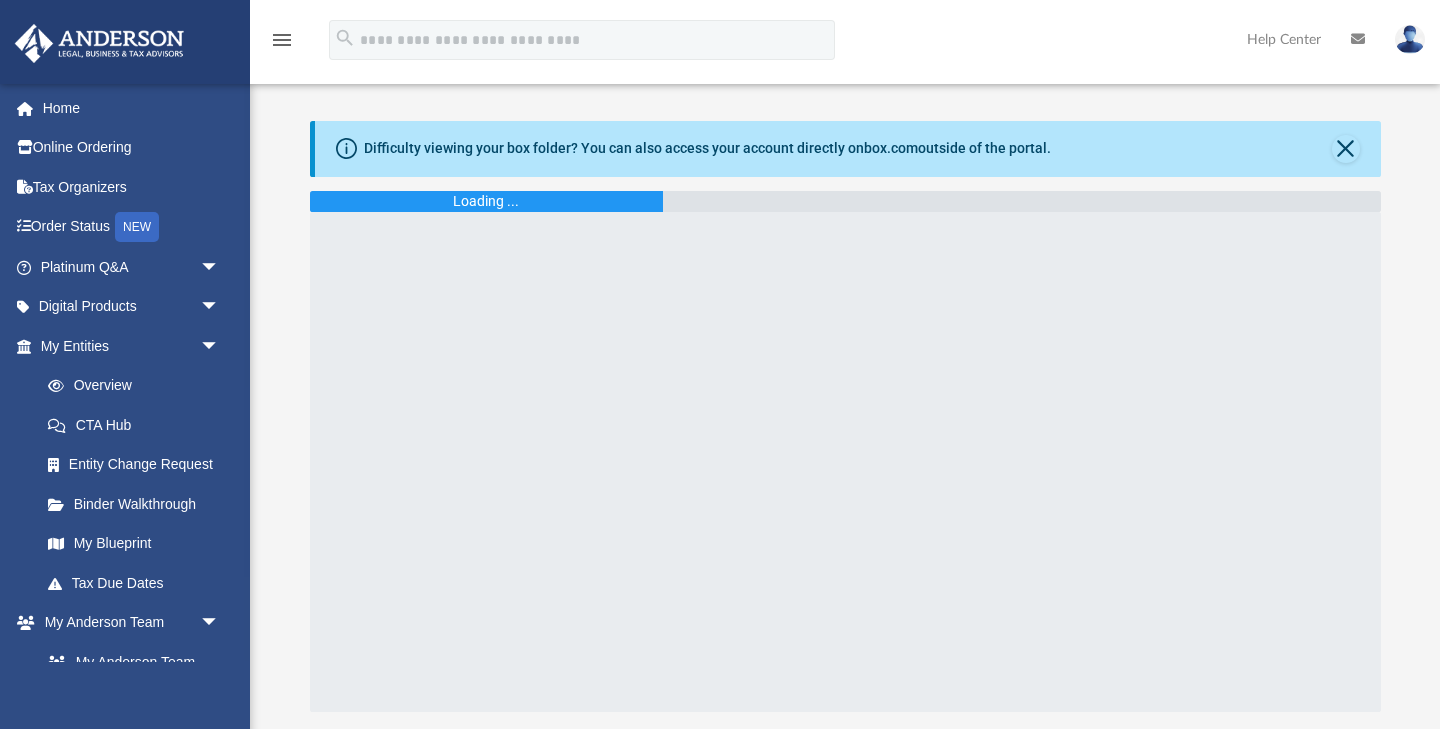 scroll, scrollTop: 0, scrollLeft: 0, axis: both 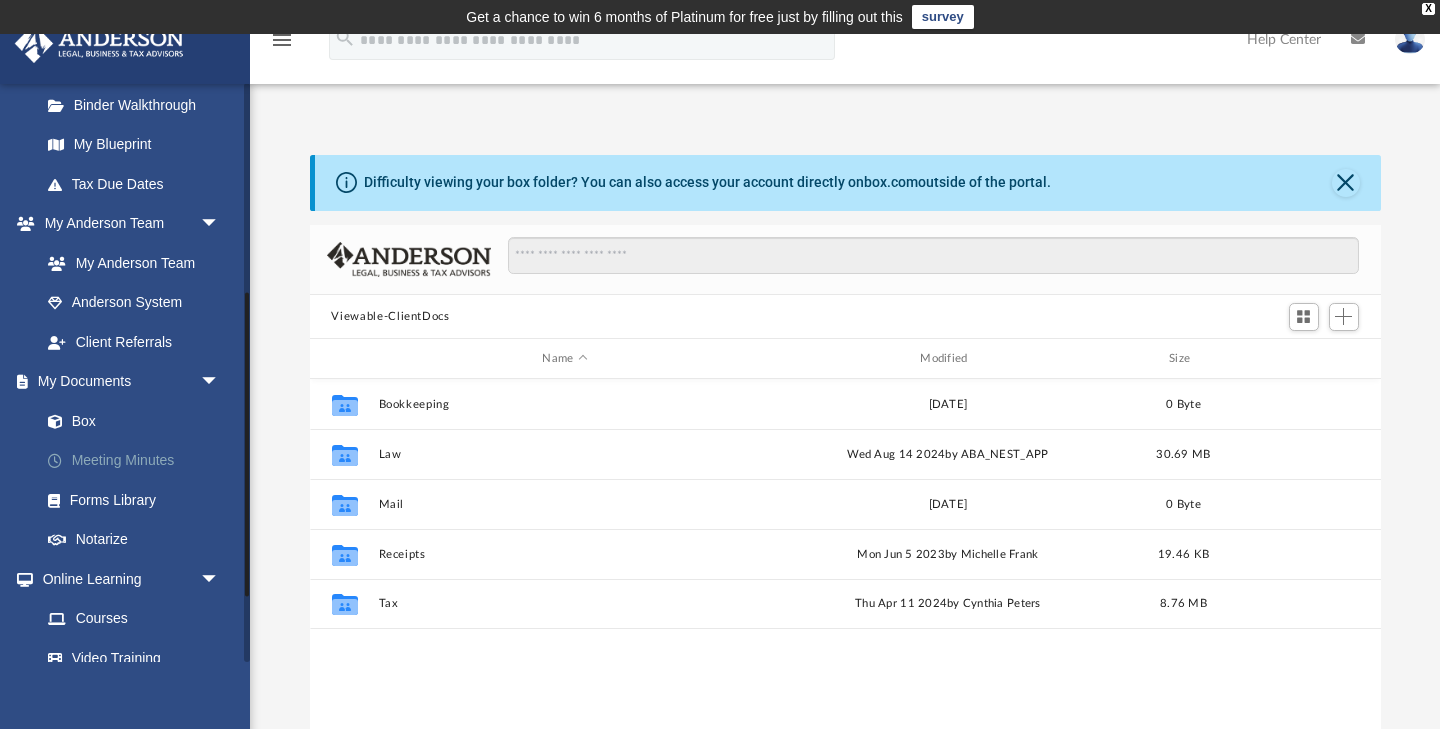 click on "Meeting Minutes" at bounding box center (139, 461) 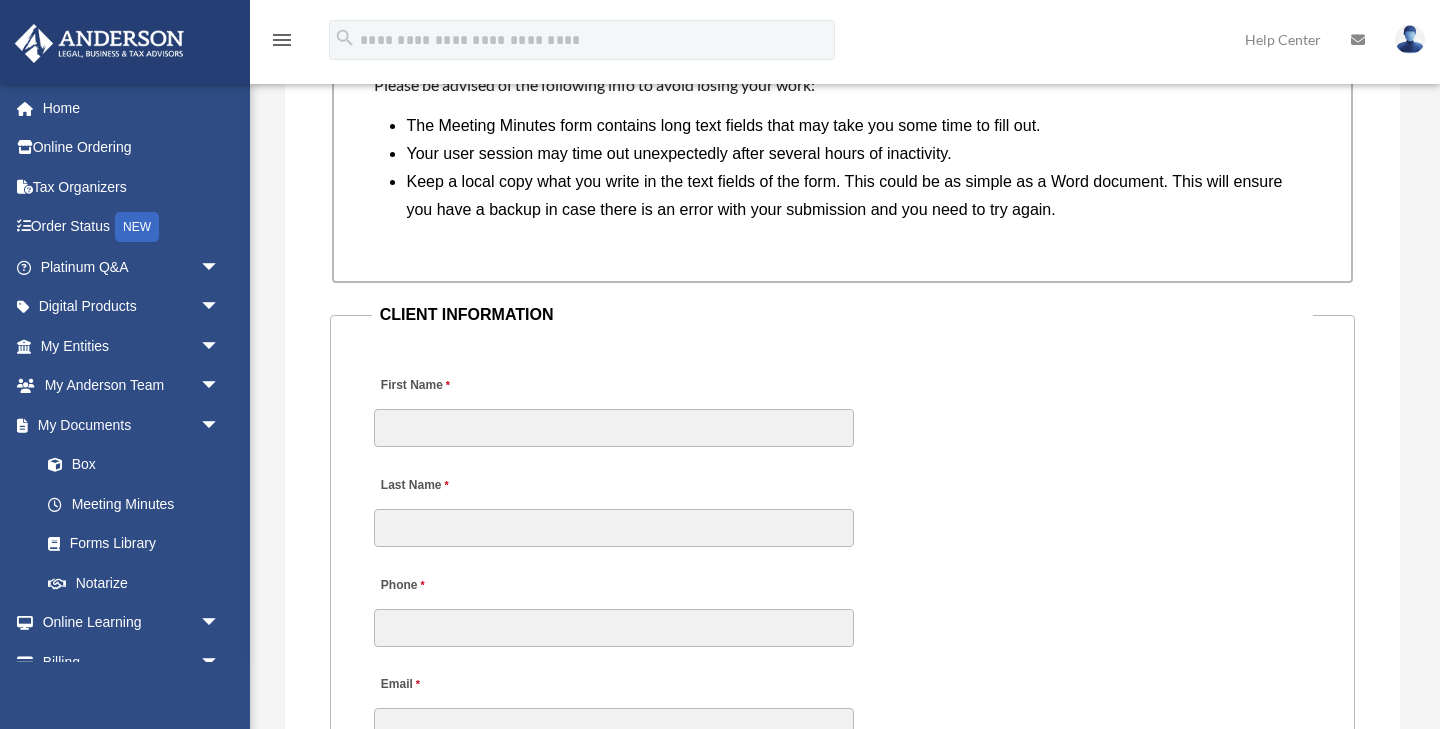 scroll, scrollTop: 1846, scrollLeft: 0, axis: vertical 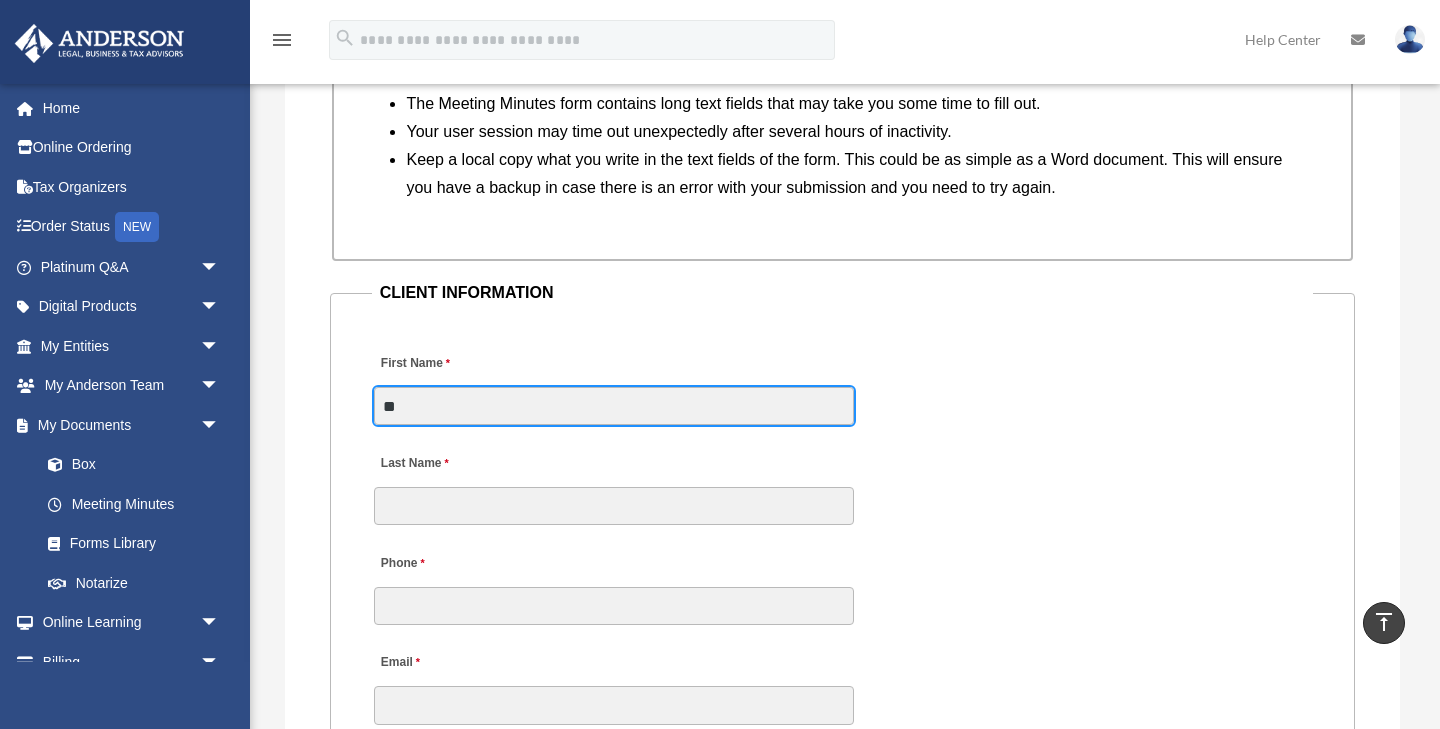 click on "**" at bounding box center [614, 406] 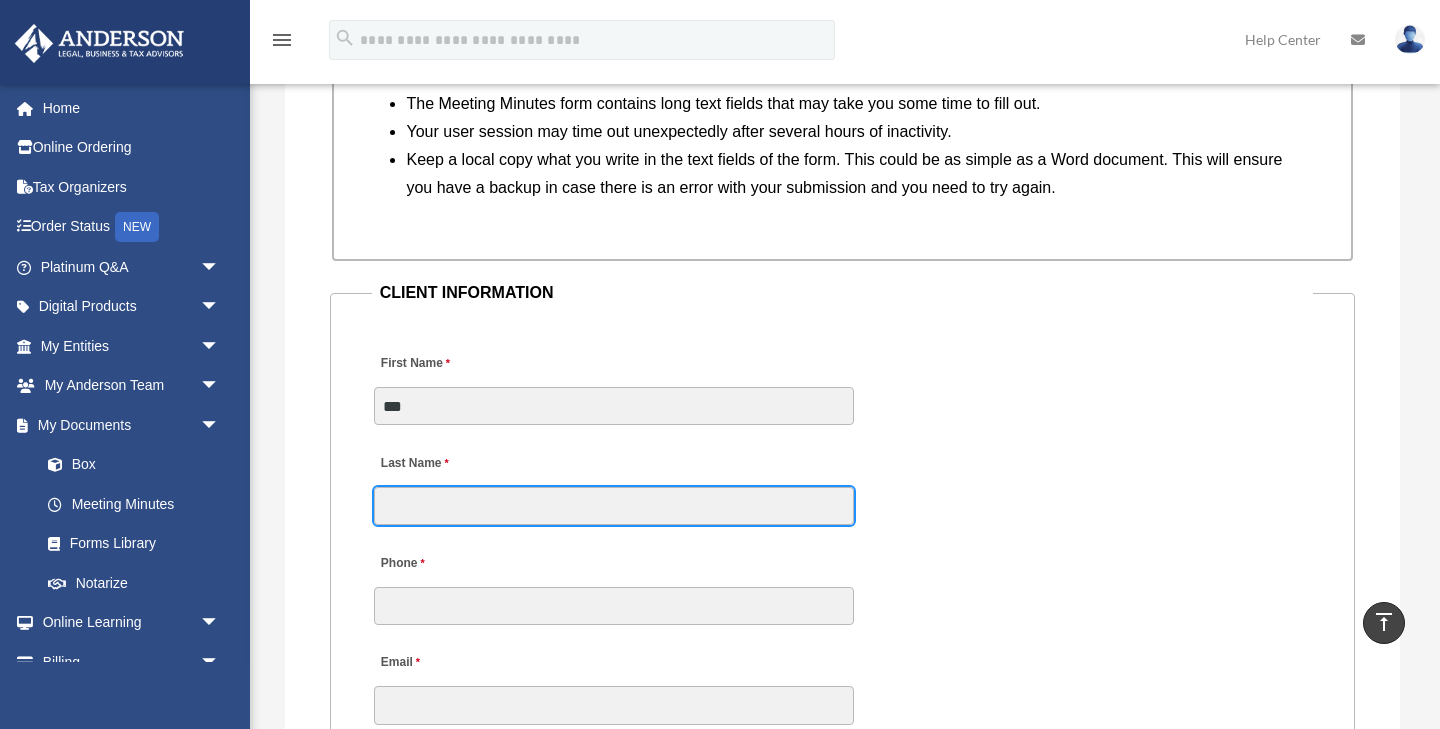 type on "**********" 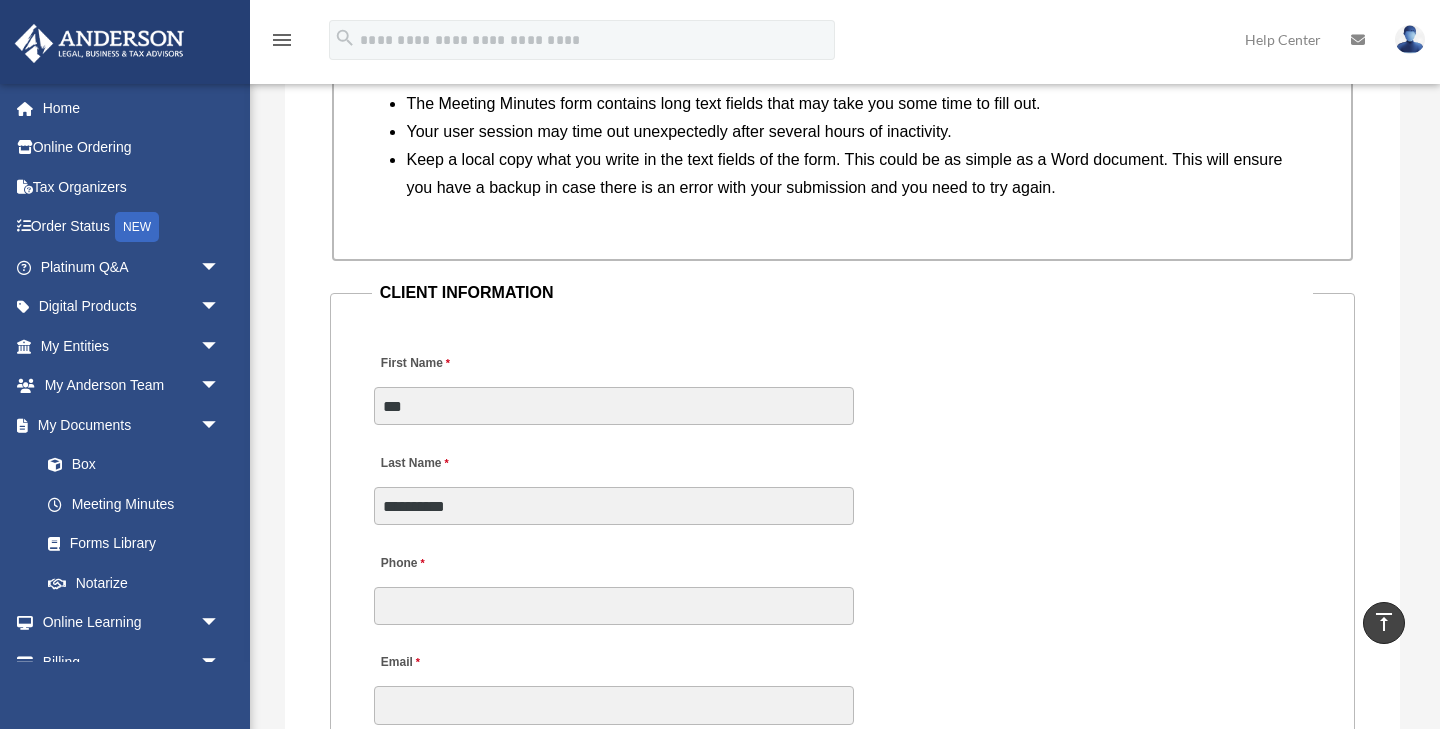 type on "**********" 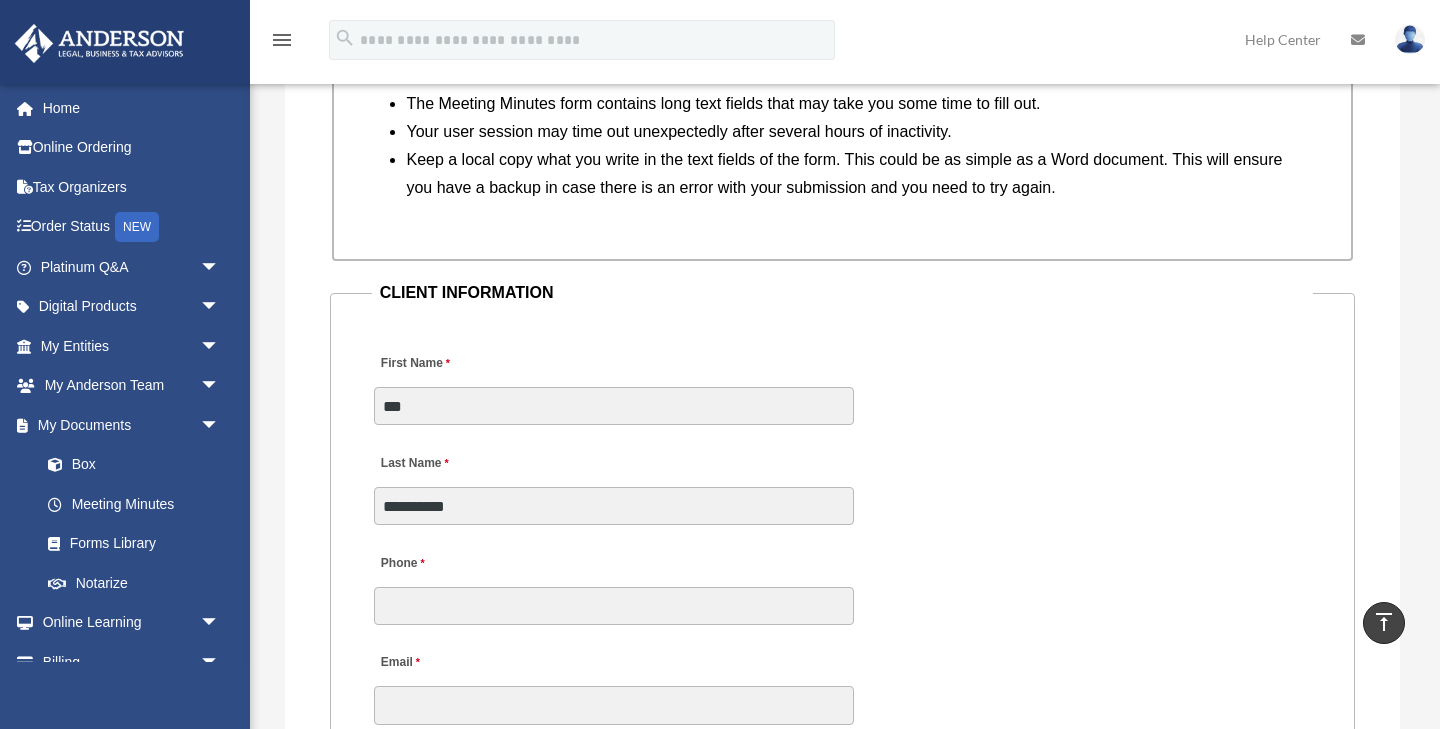 type on "***" 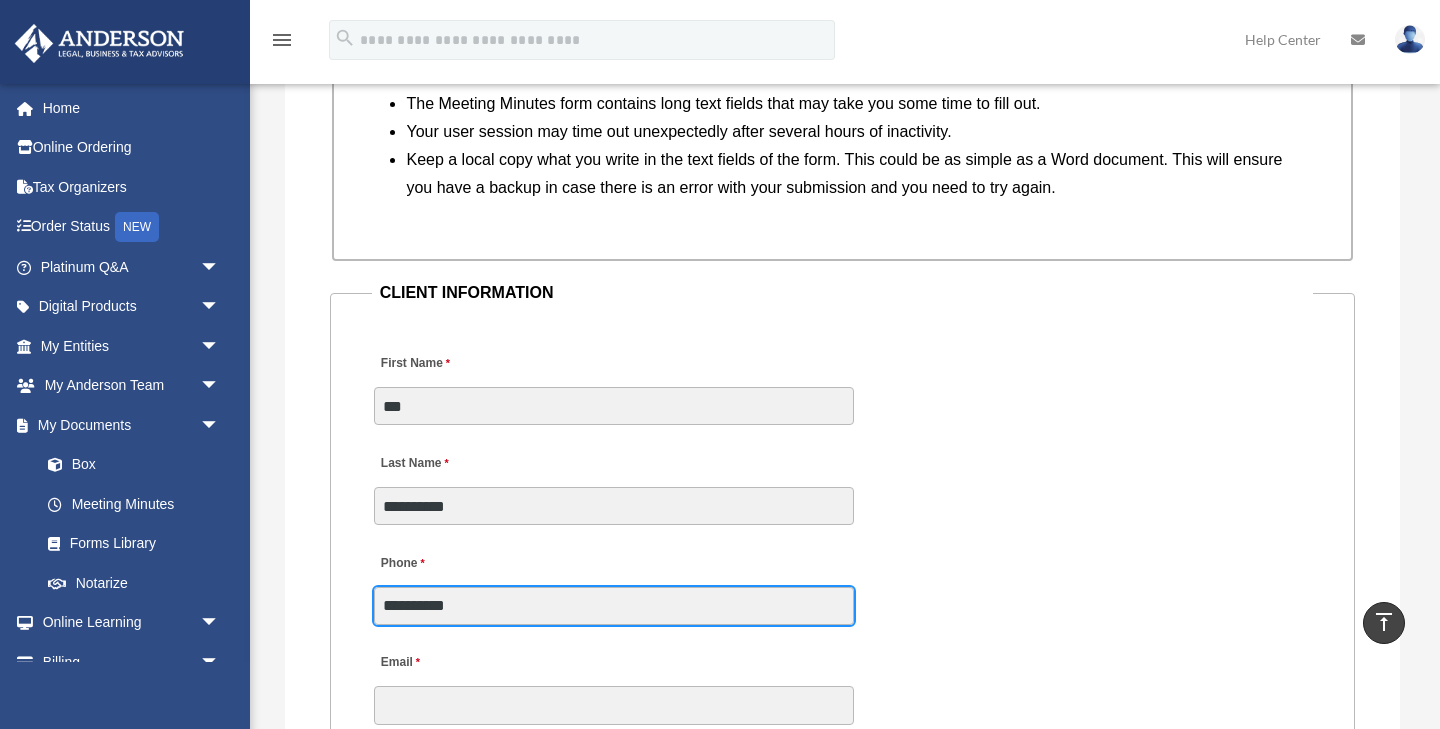 type on "**********" 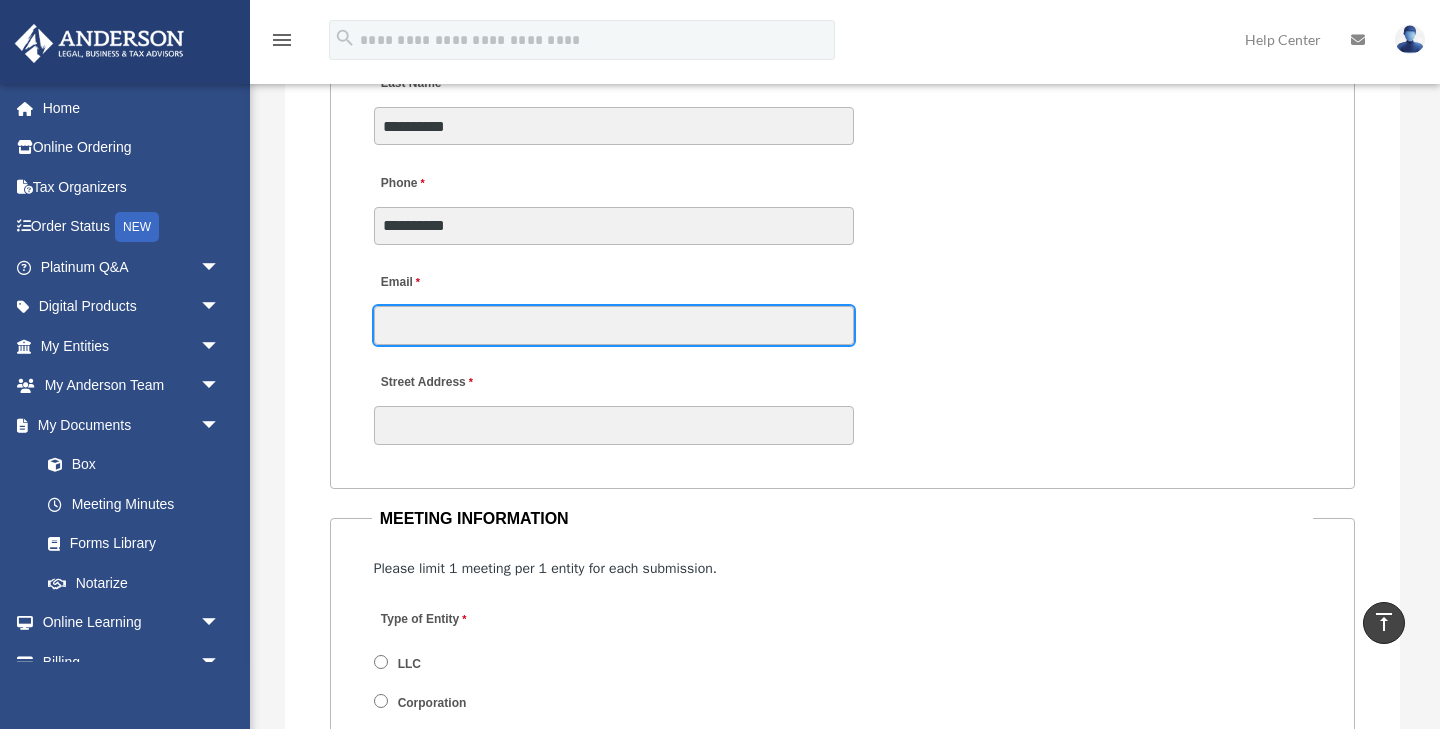 scroll, scrollTop: 2227, scrollLeft: 0, axis: vertical 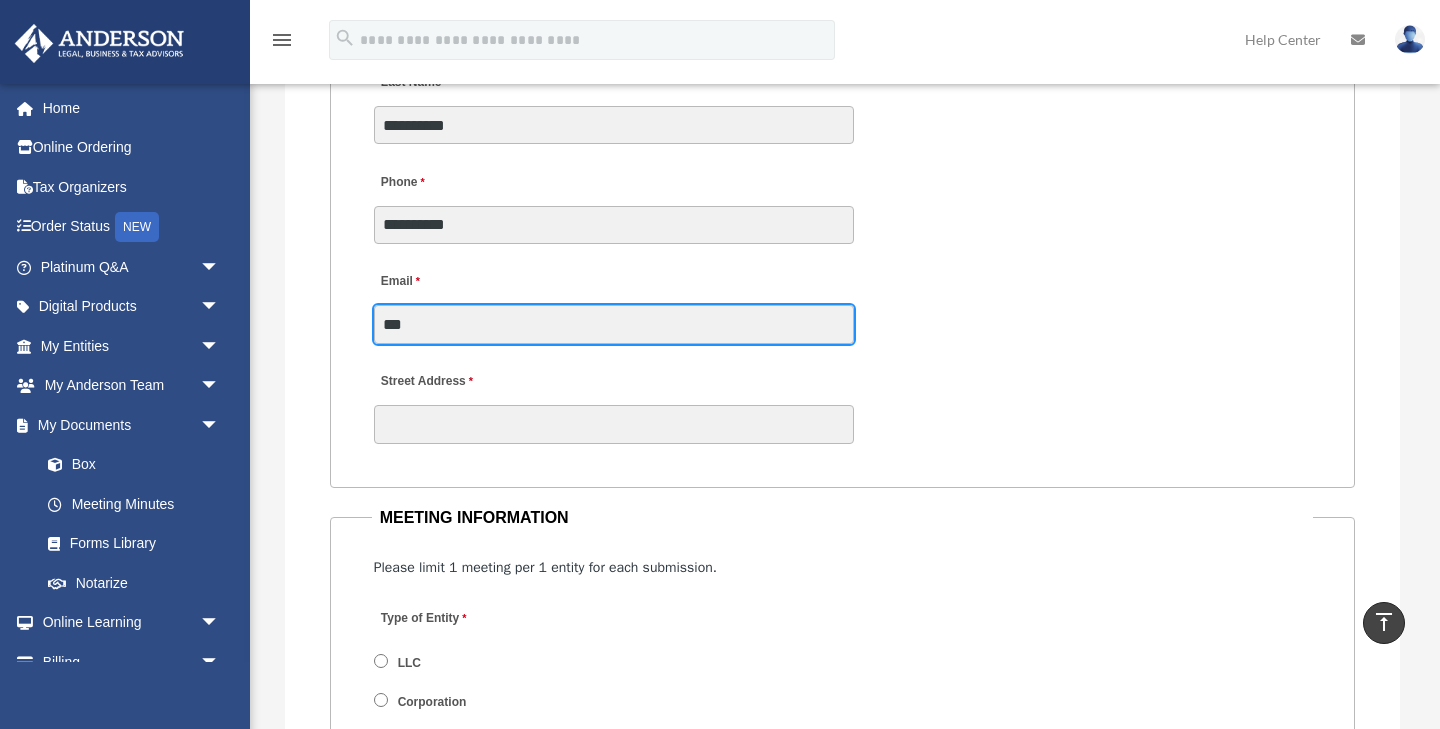 type on "**********" 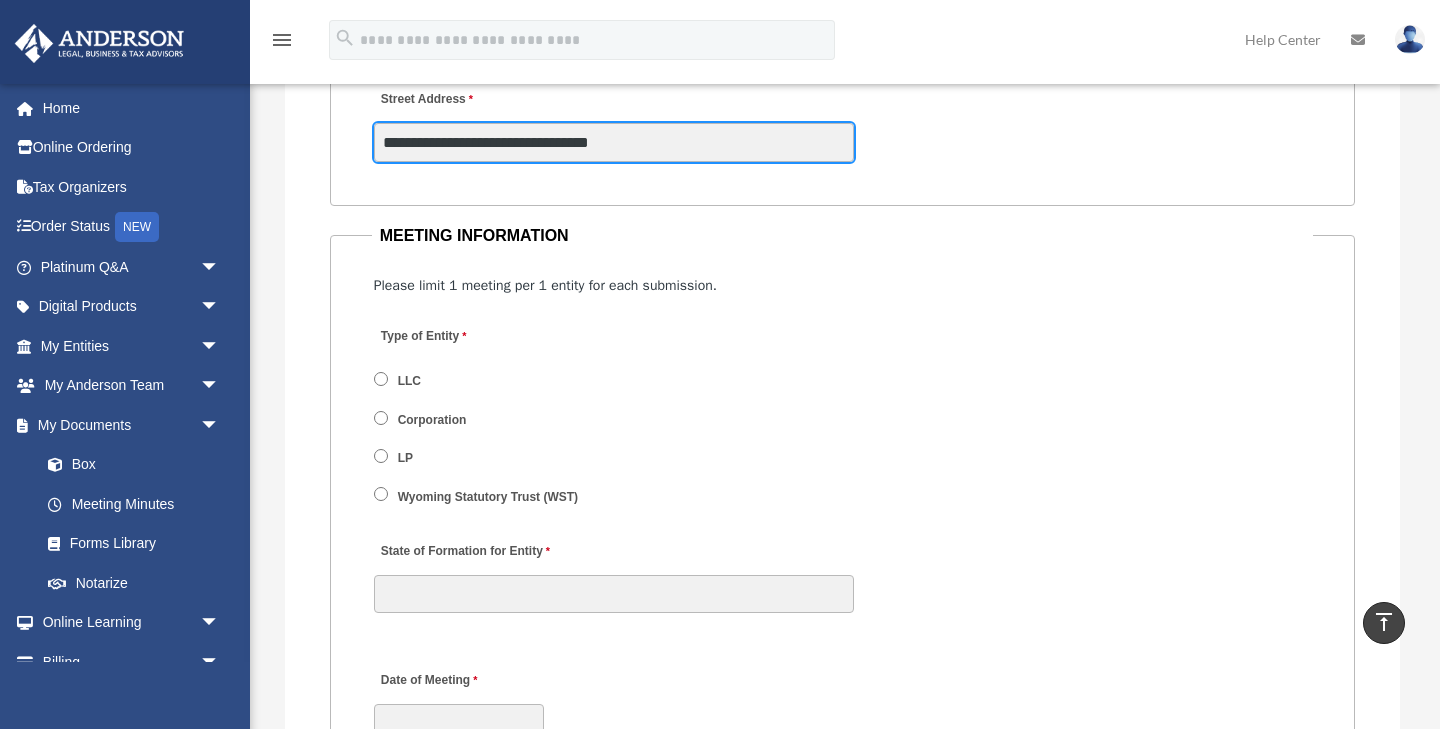 scroll, scrollTop: 2509, scrollLeft: 0, axis: vertical 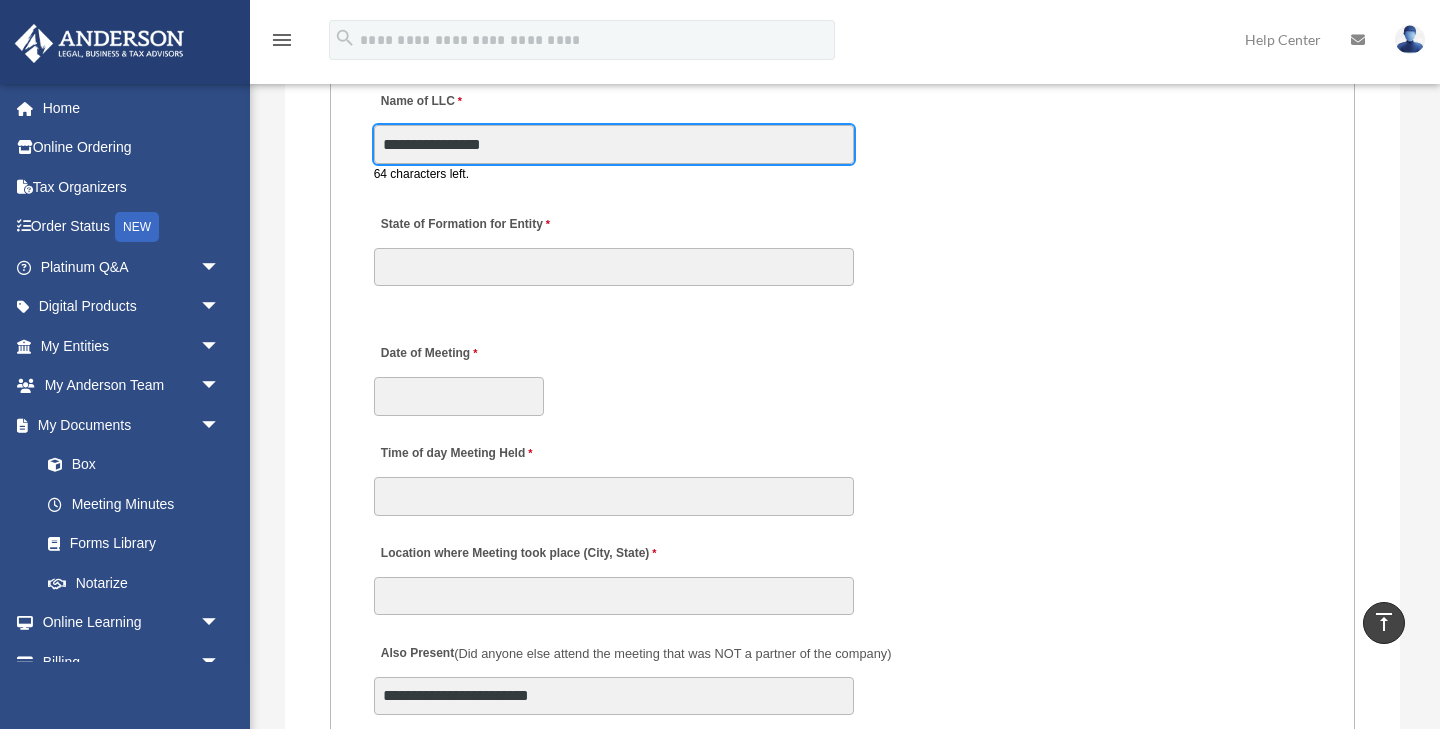 type on "**********" 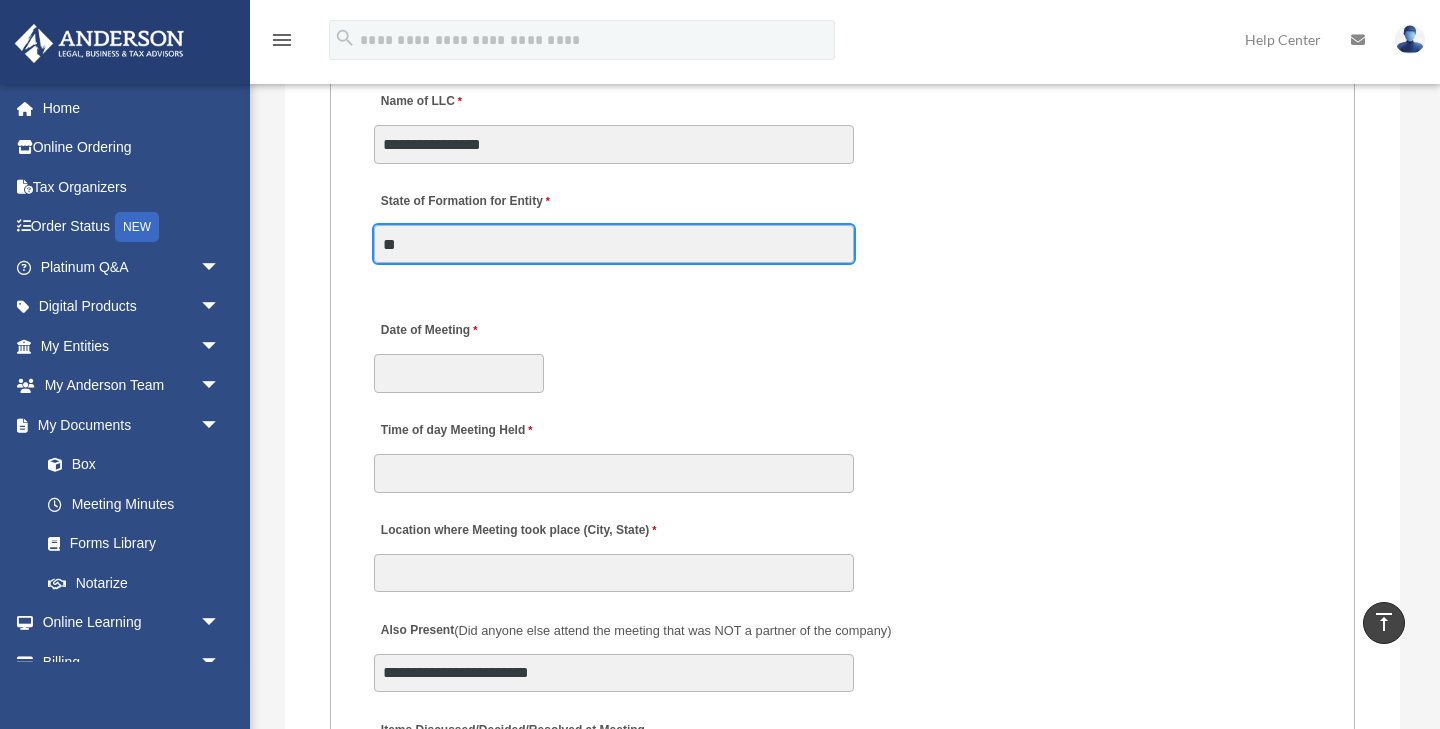 type on "**" 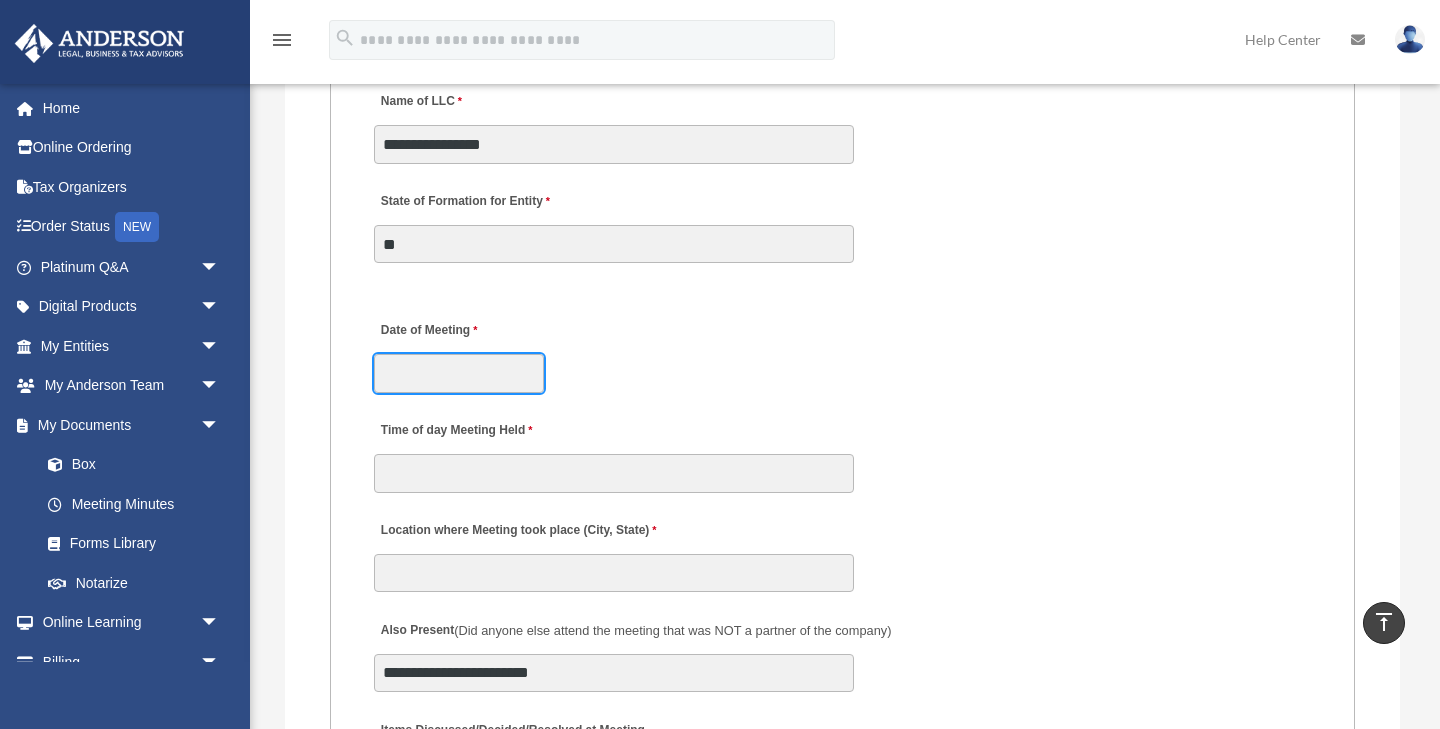 click on "Date of Meeting" at bounding box center [459, 373] 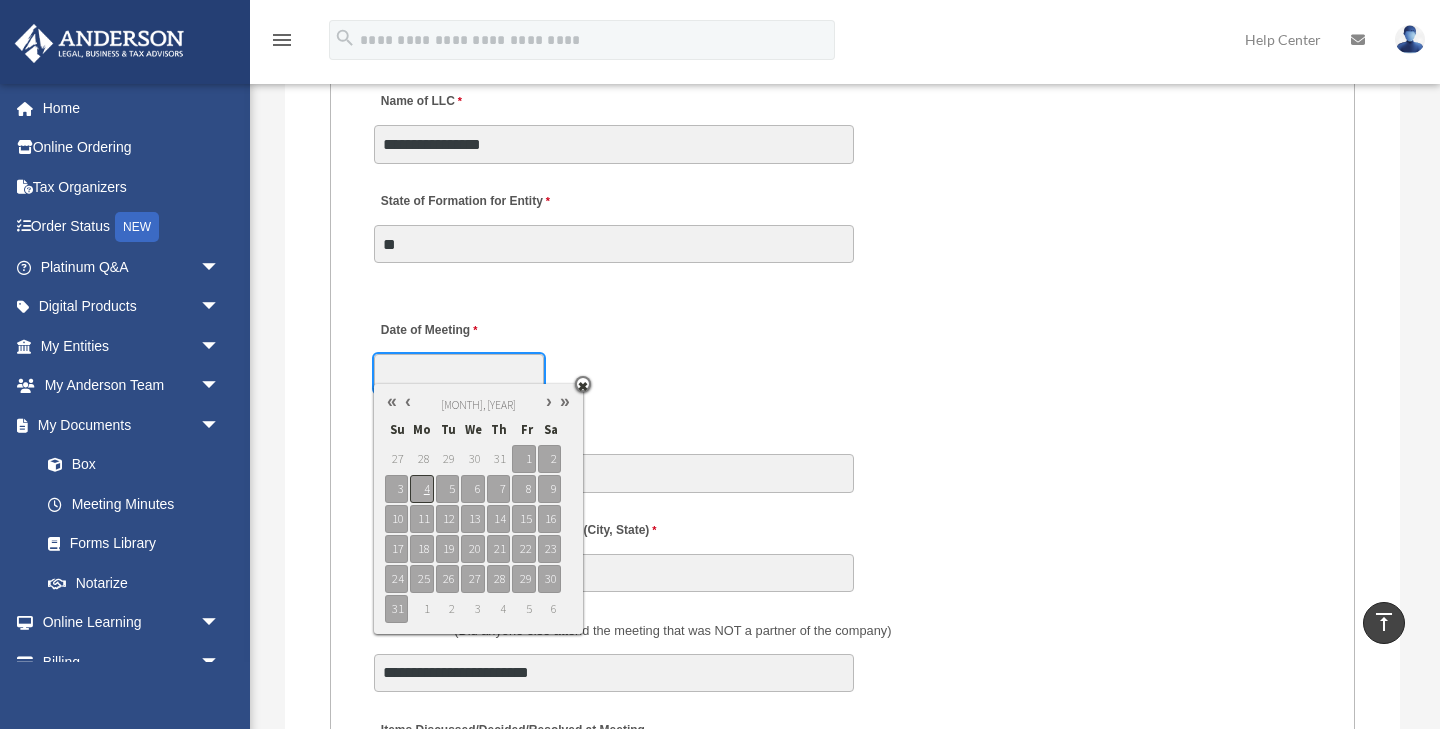 type on "**********" 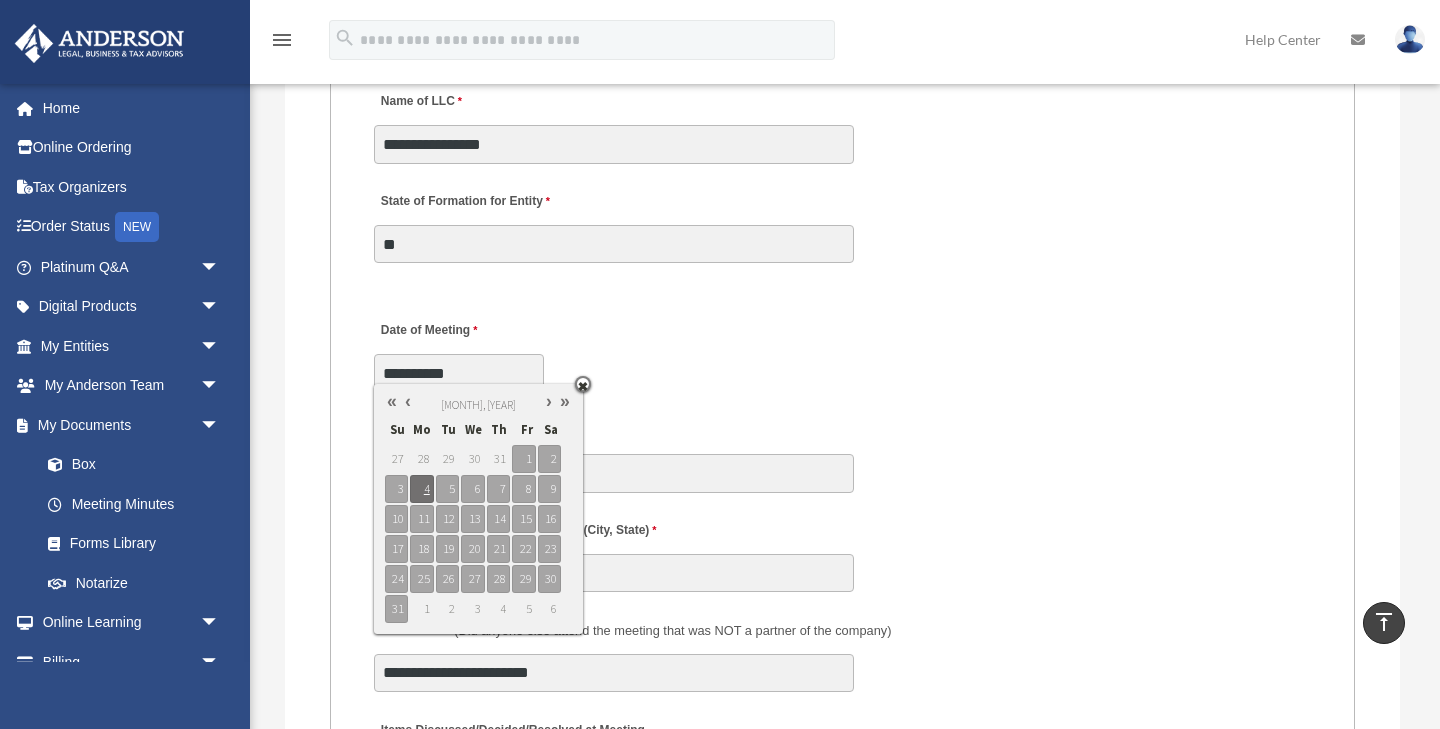 click on "**********" at bounding box center [843, 351] 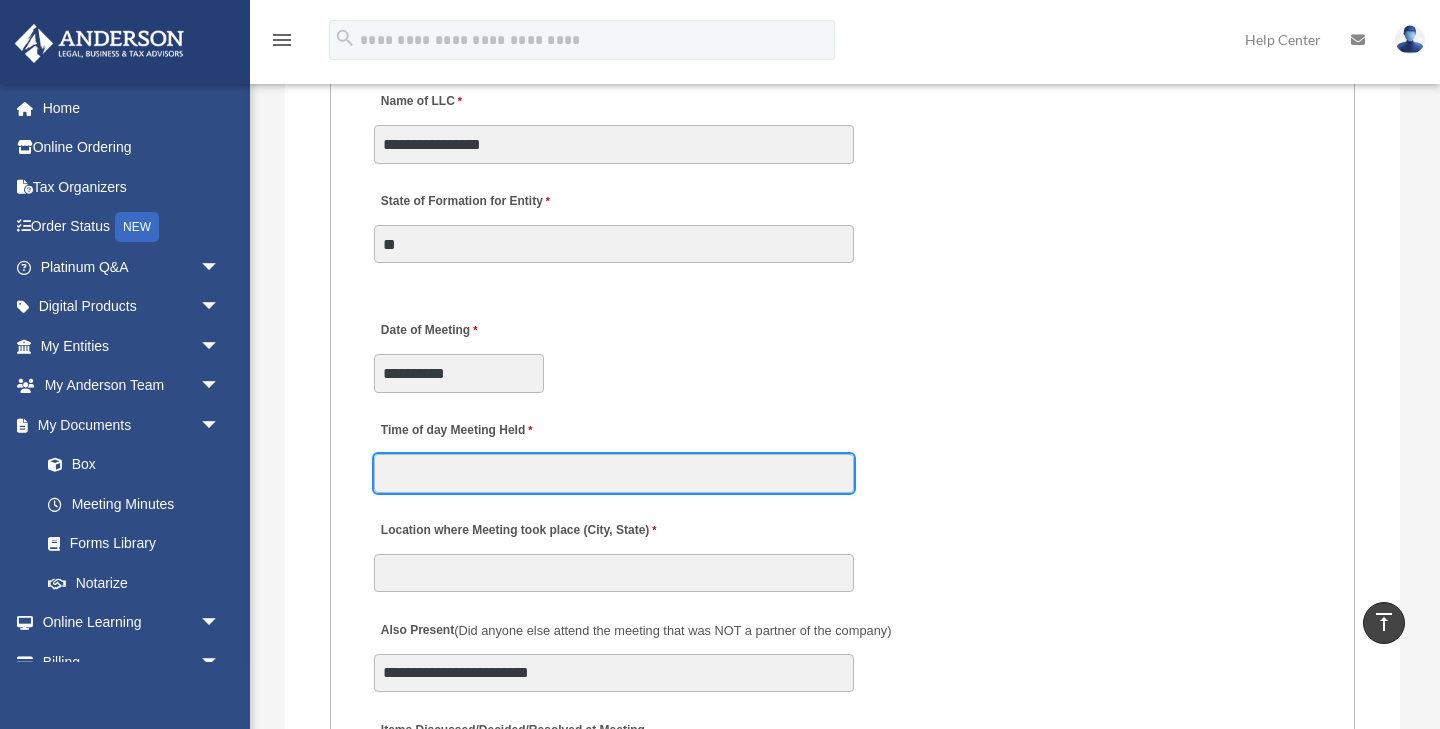 click on "Time of day Meeting Held" at bounding box center [614, 473] 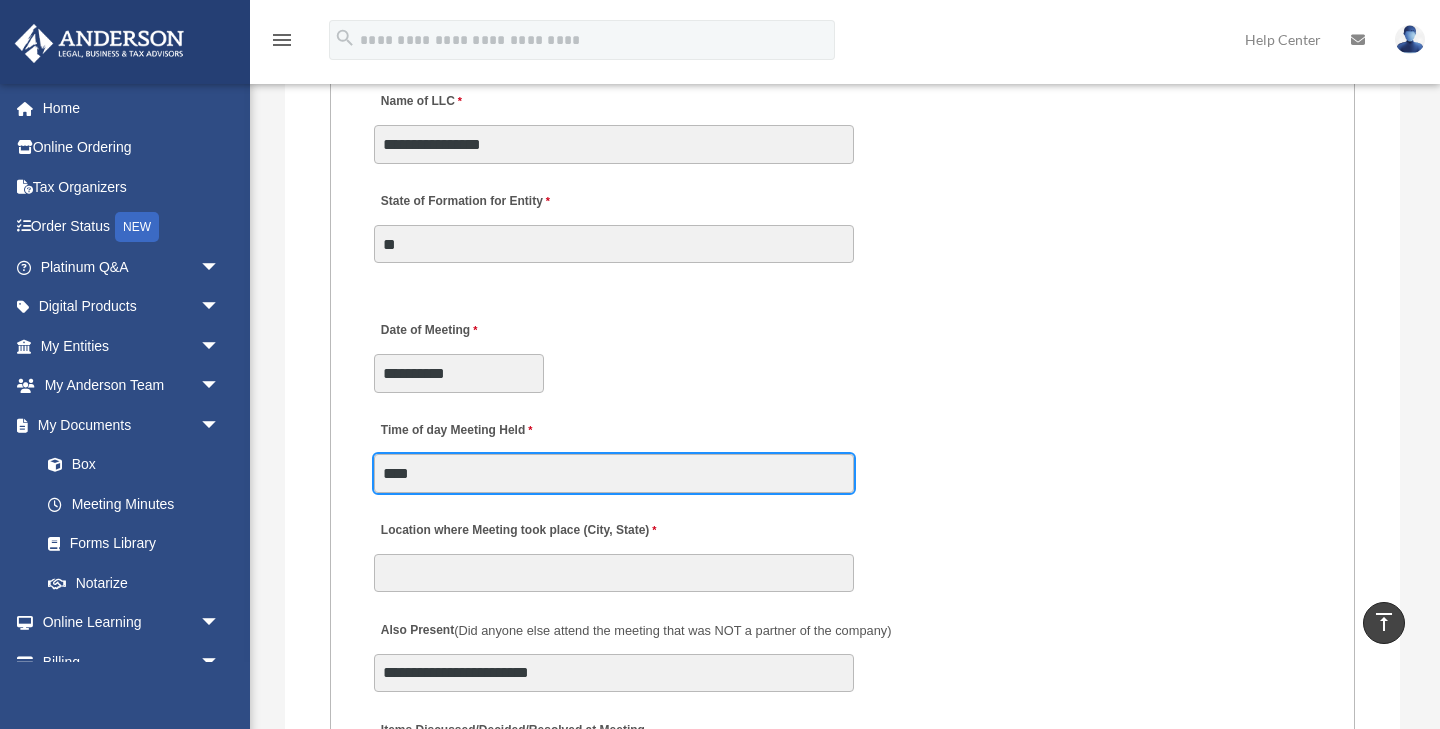 type on "****" 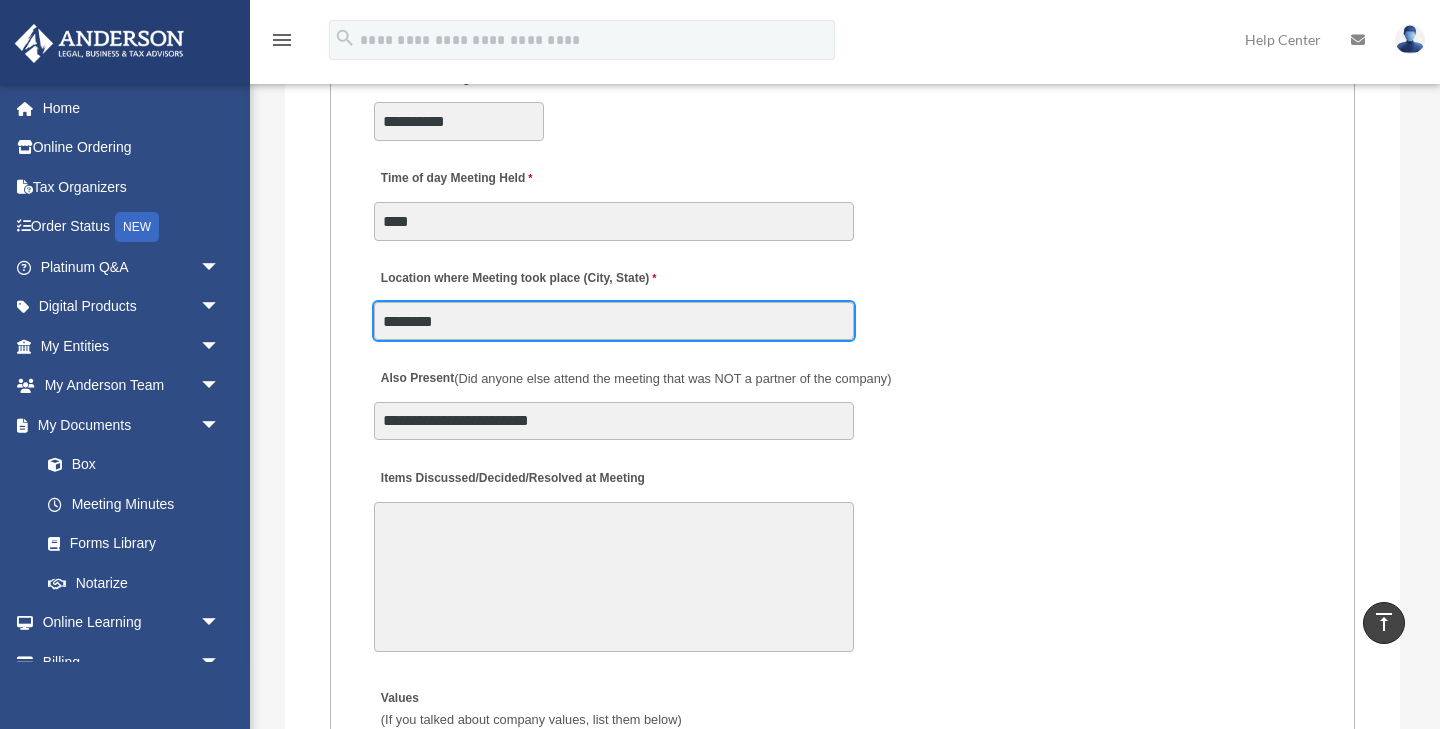 scroll, scrollTop: 3733, scrollLeft: 0, axis: vertical 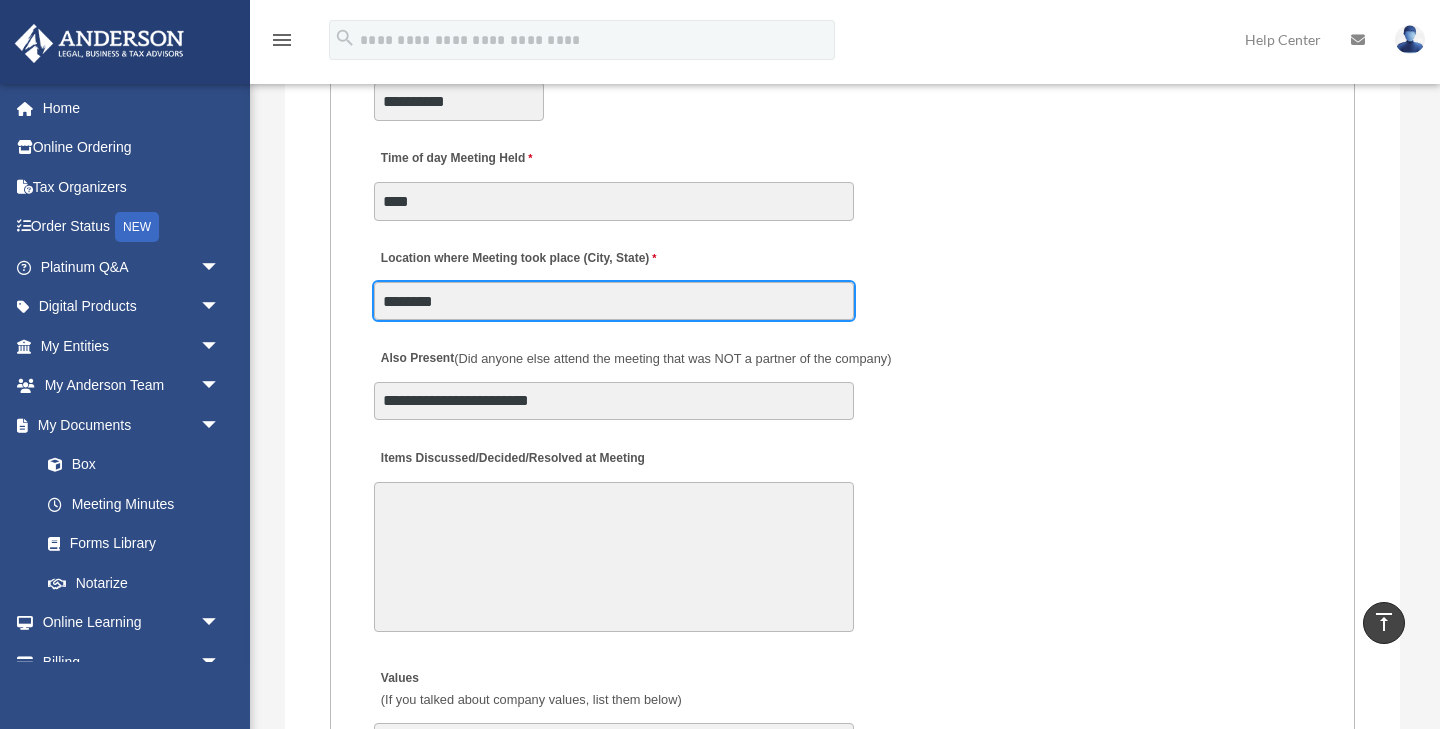 type on "********" 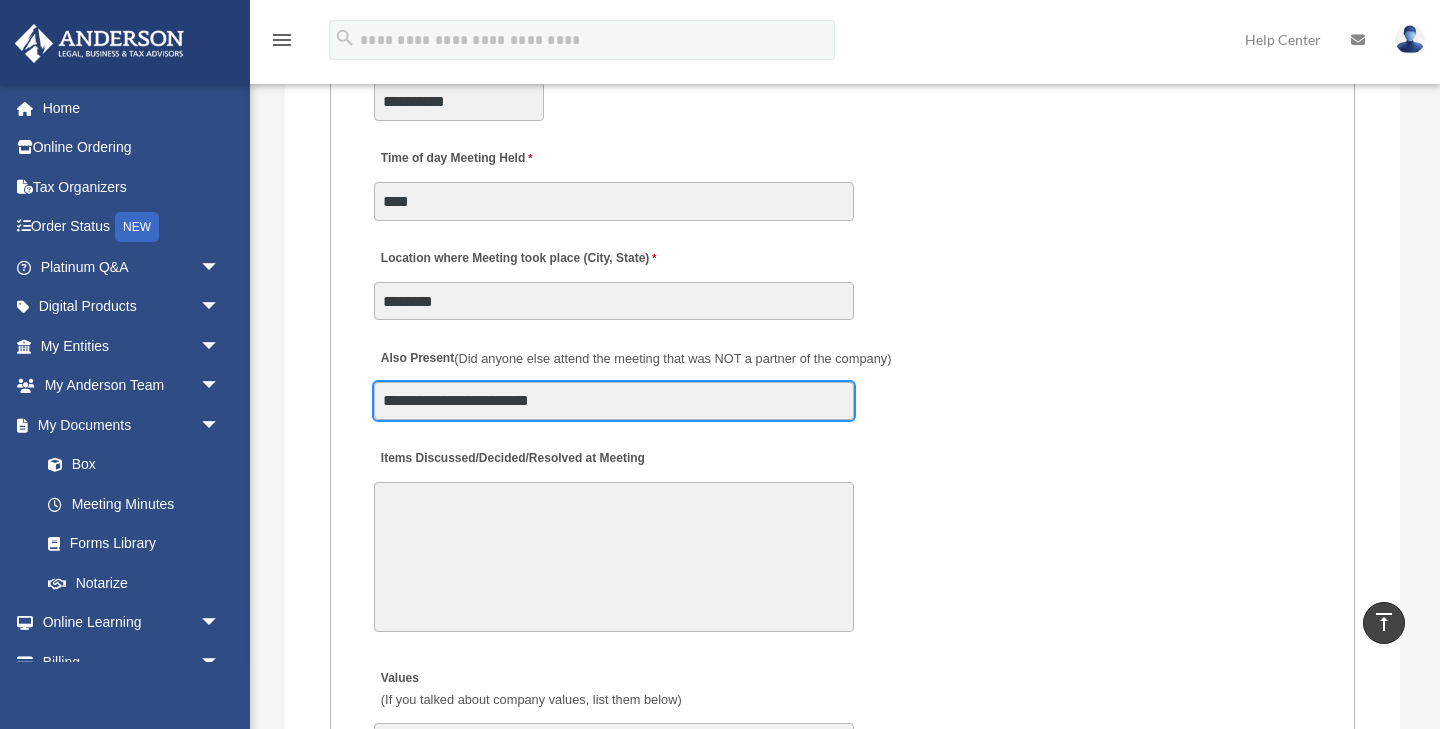 drag, startPoint x: 641, startPoint y: 397, endPoint x: 320, endPoint y: 396, distance: 321.00156 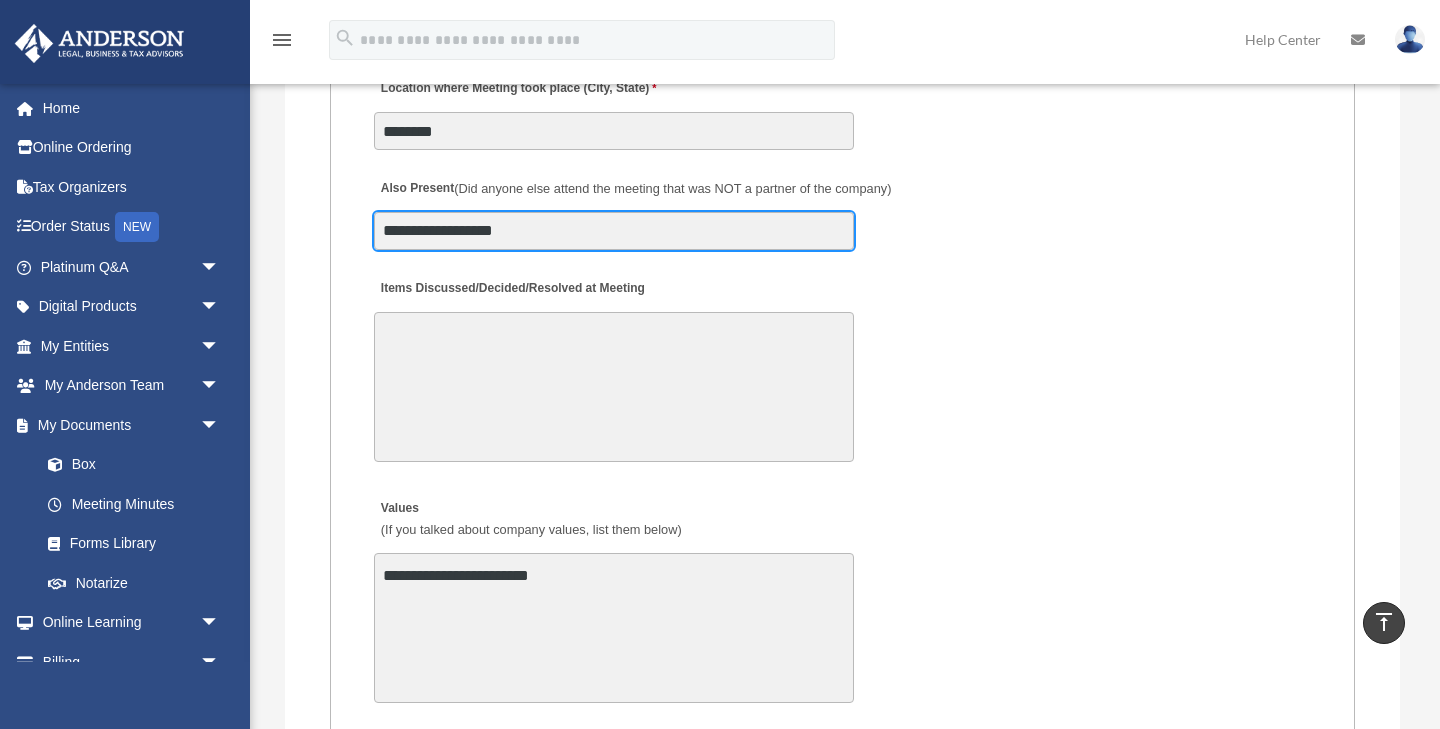 scroll, scrollTop: 3904, scrollLeft: 0, axis: vertical 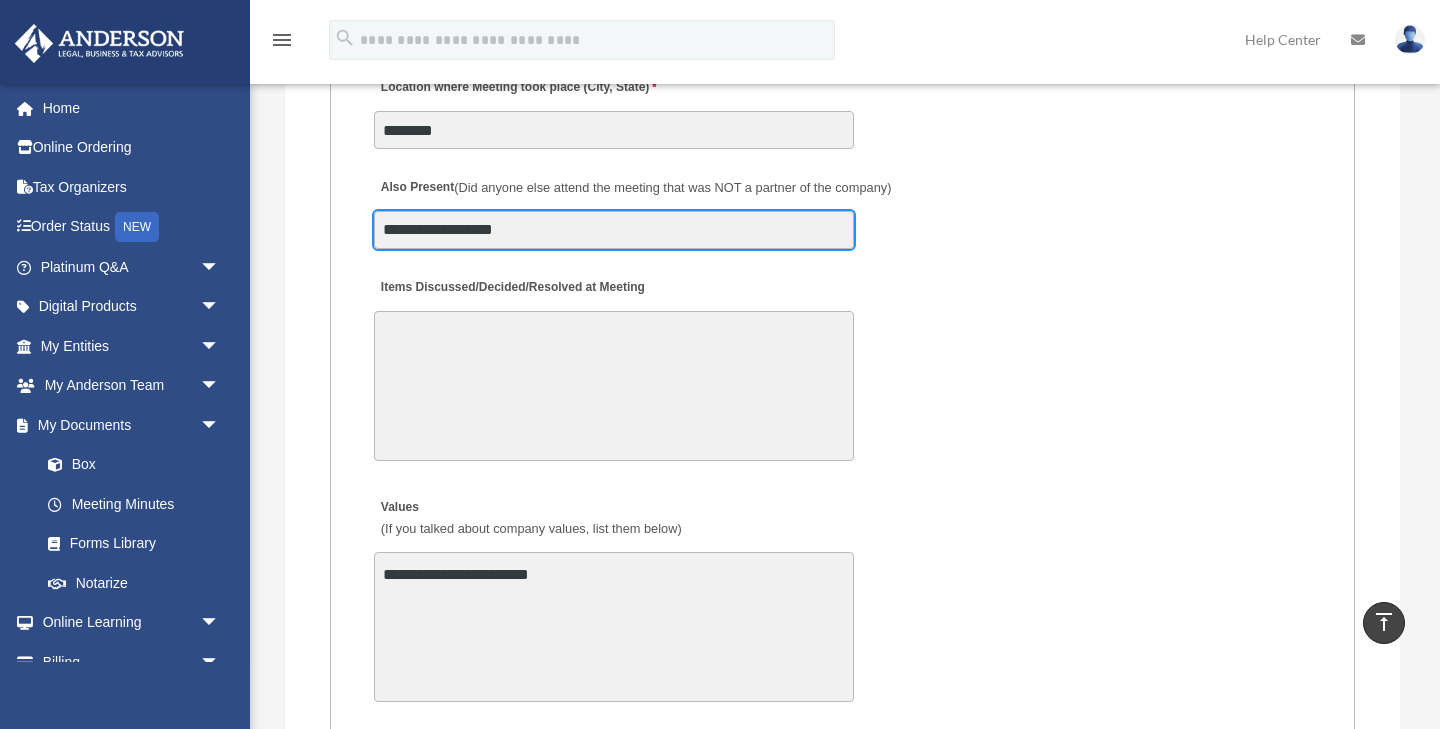 type on "**********" 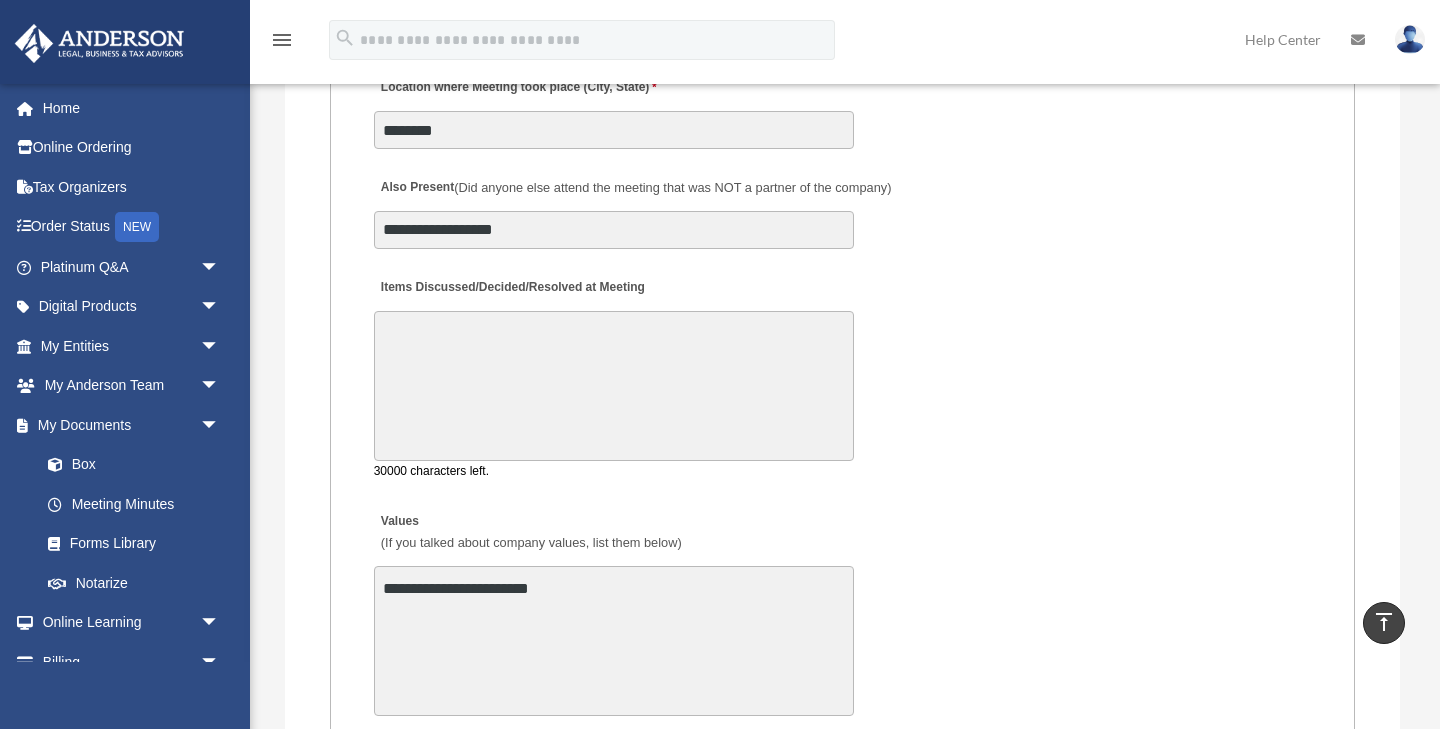 click on "Items Discussed/Decided/Resolved at Meeting" at bounding box center (614, 386) 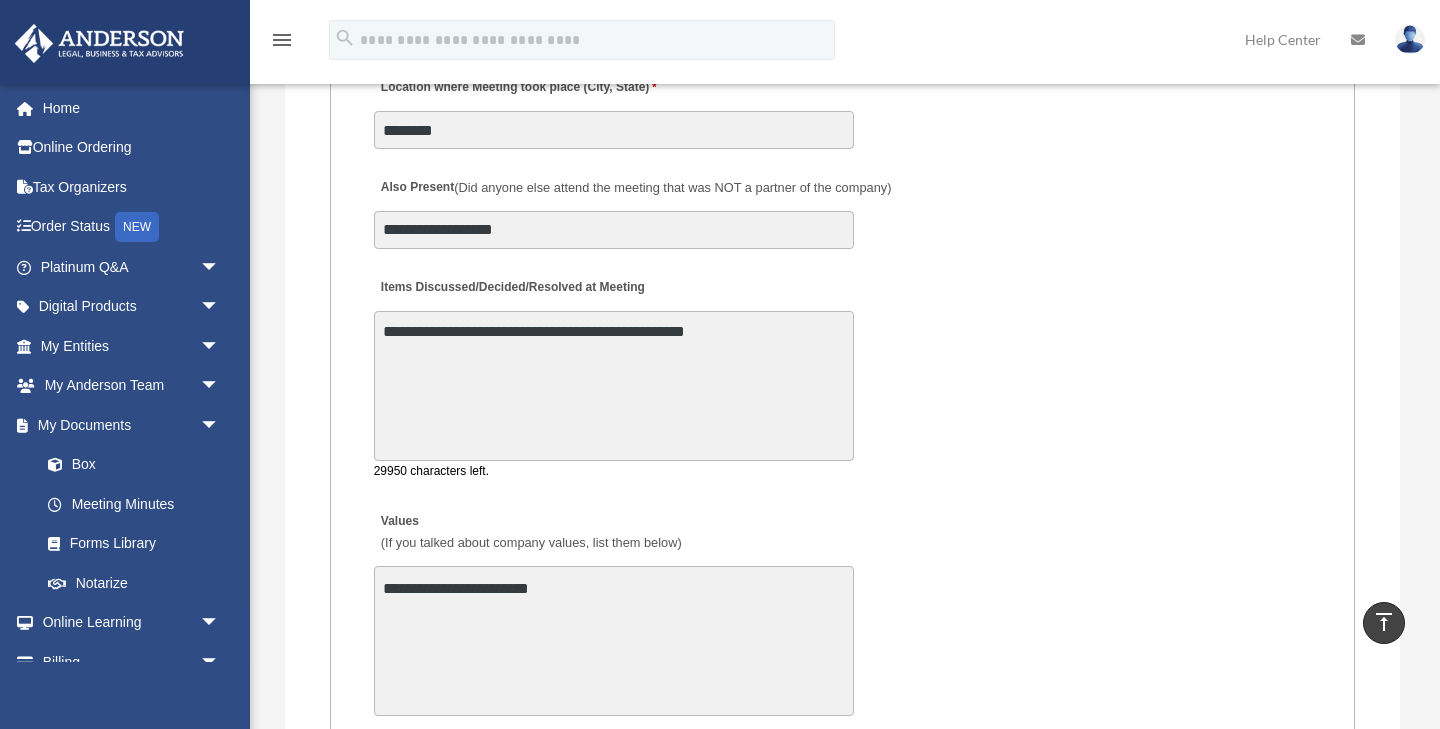 type on "**********" 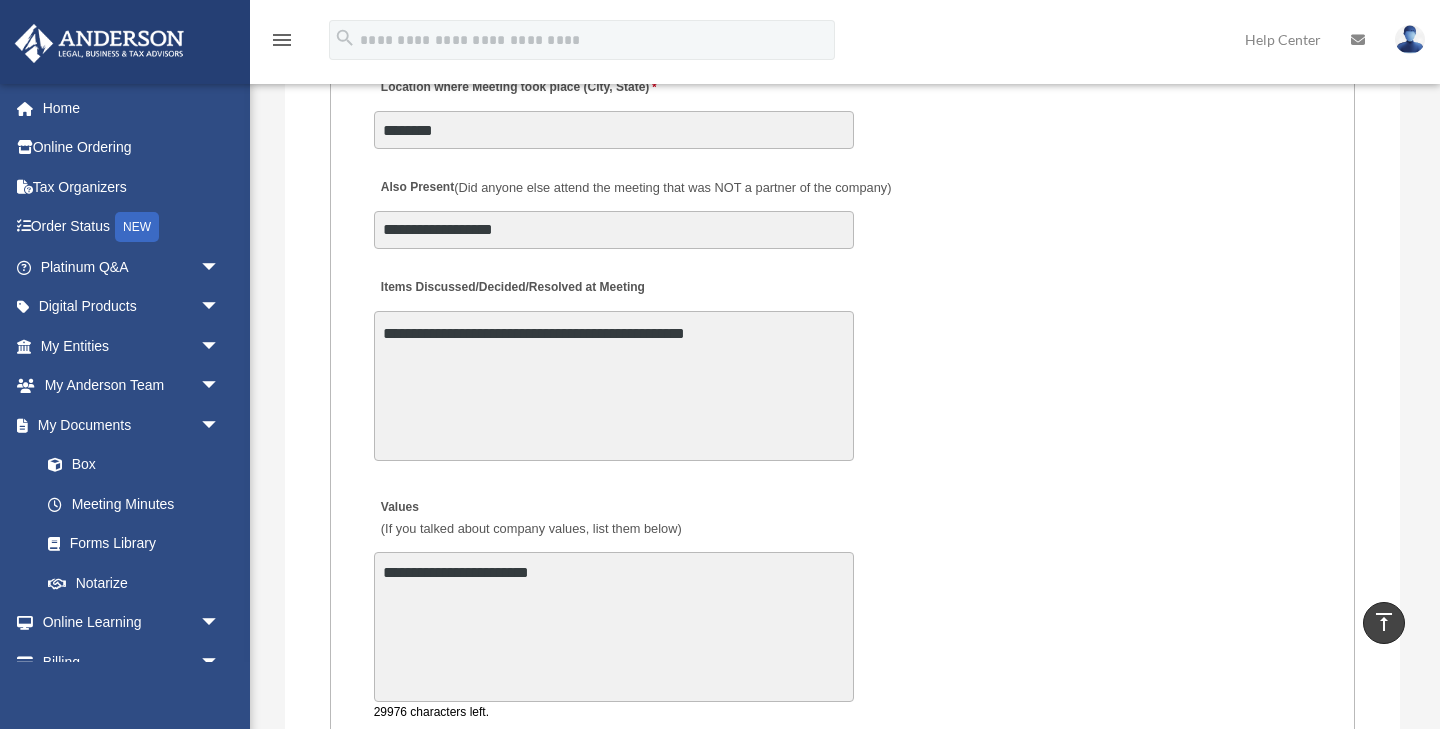 drag, startPoint x: 613, startPoint y: 568, endPoint x: 363, endPoint y: 553, distance: 250.4496 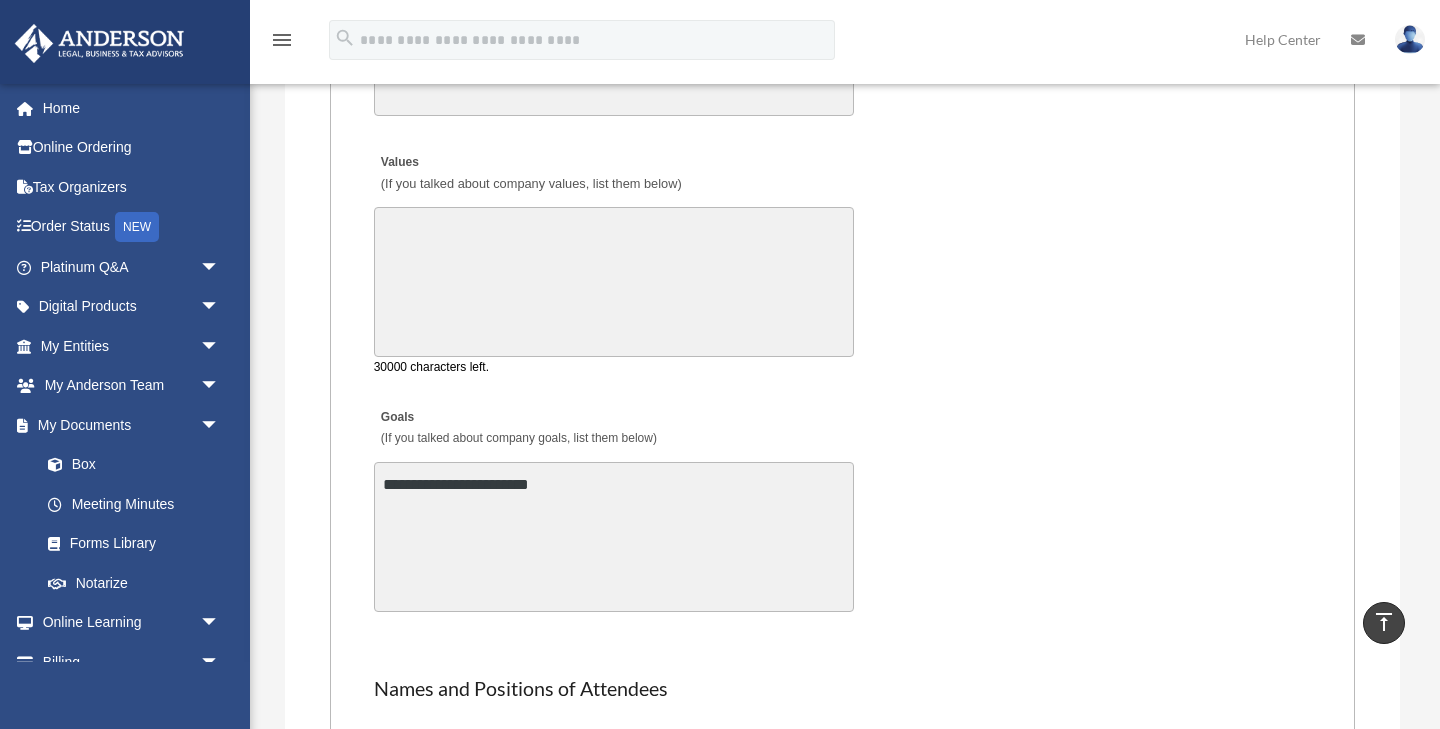 scroll, scrollTop: 4265, scrollLeft: 0, axis: vertical 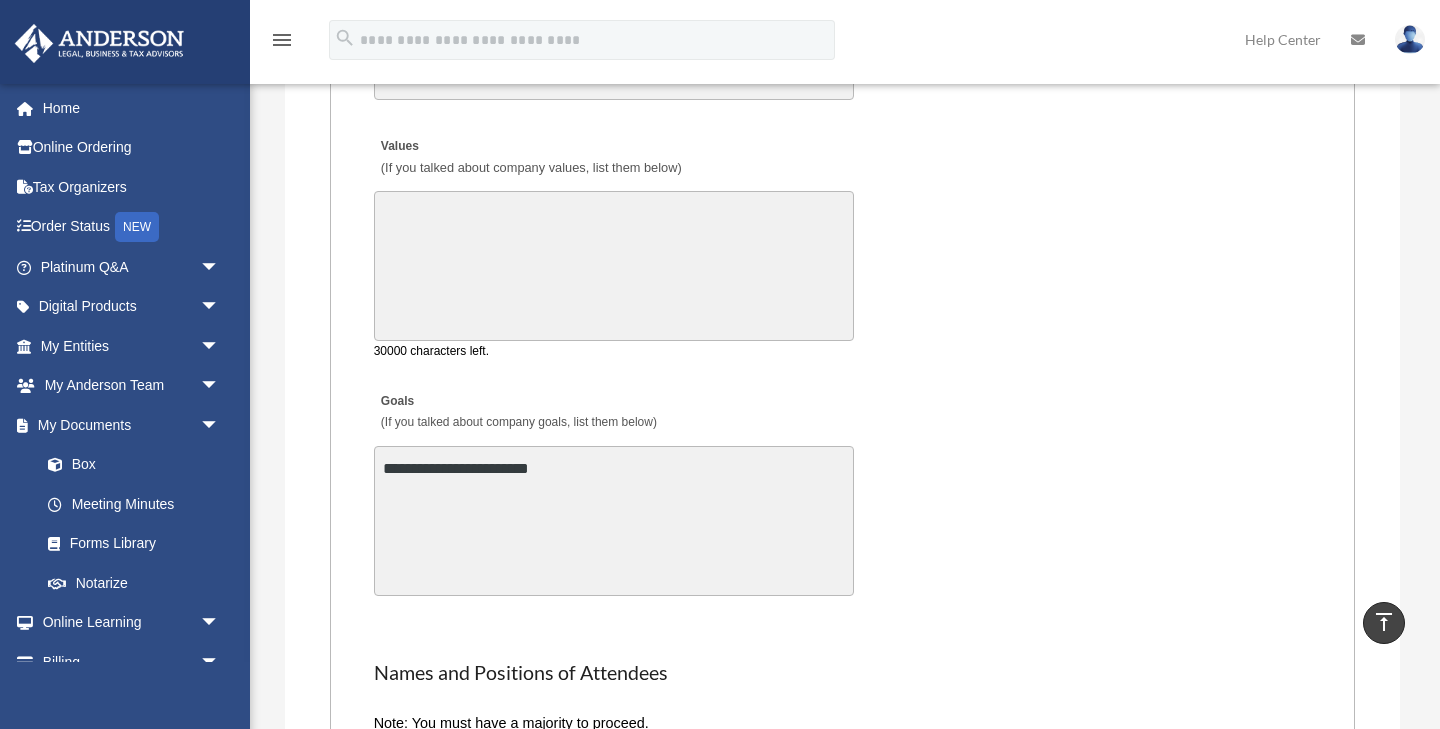 type 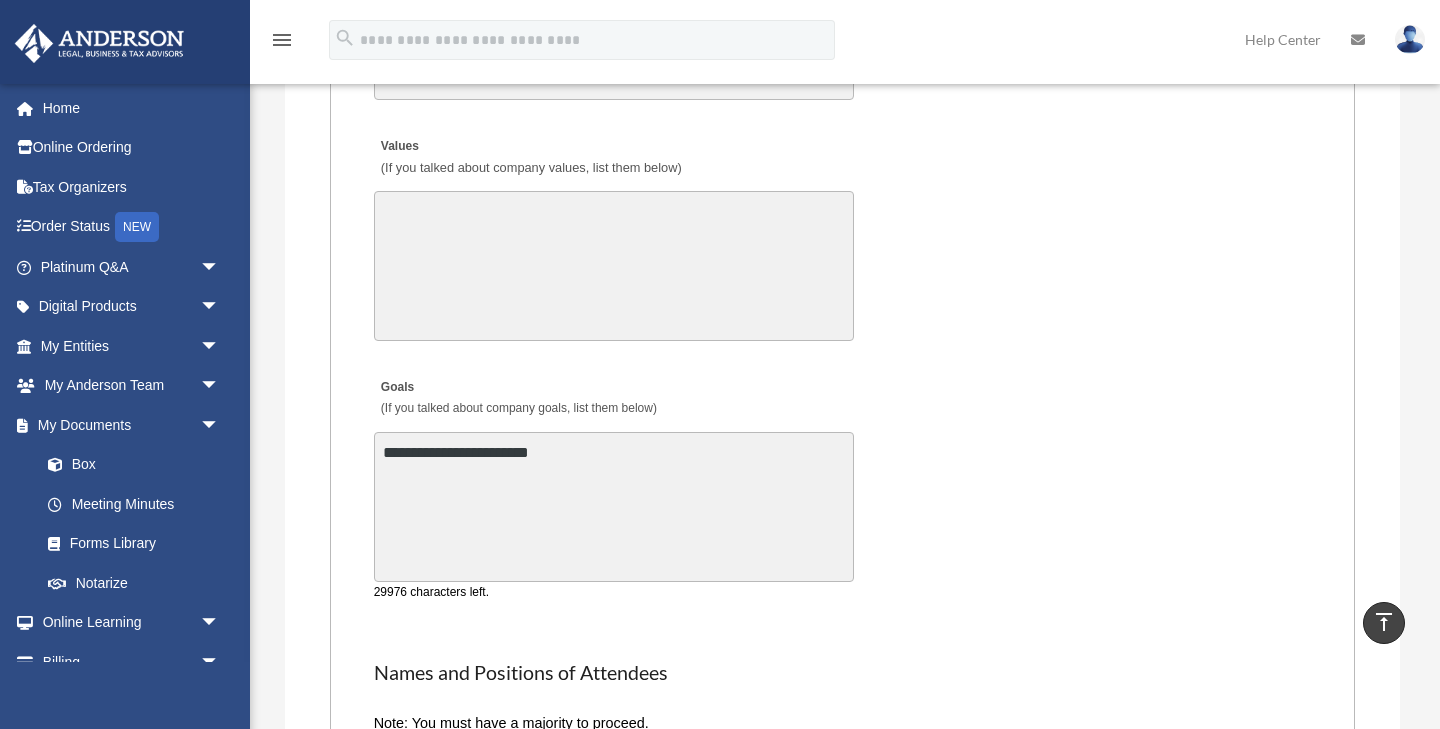 drag, startPoint x: 608, startPoint y: 434, endPoint x: 355, endPoint y: 422, distance: 253.28442 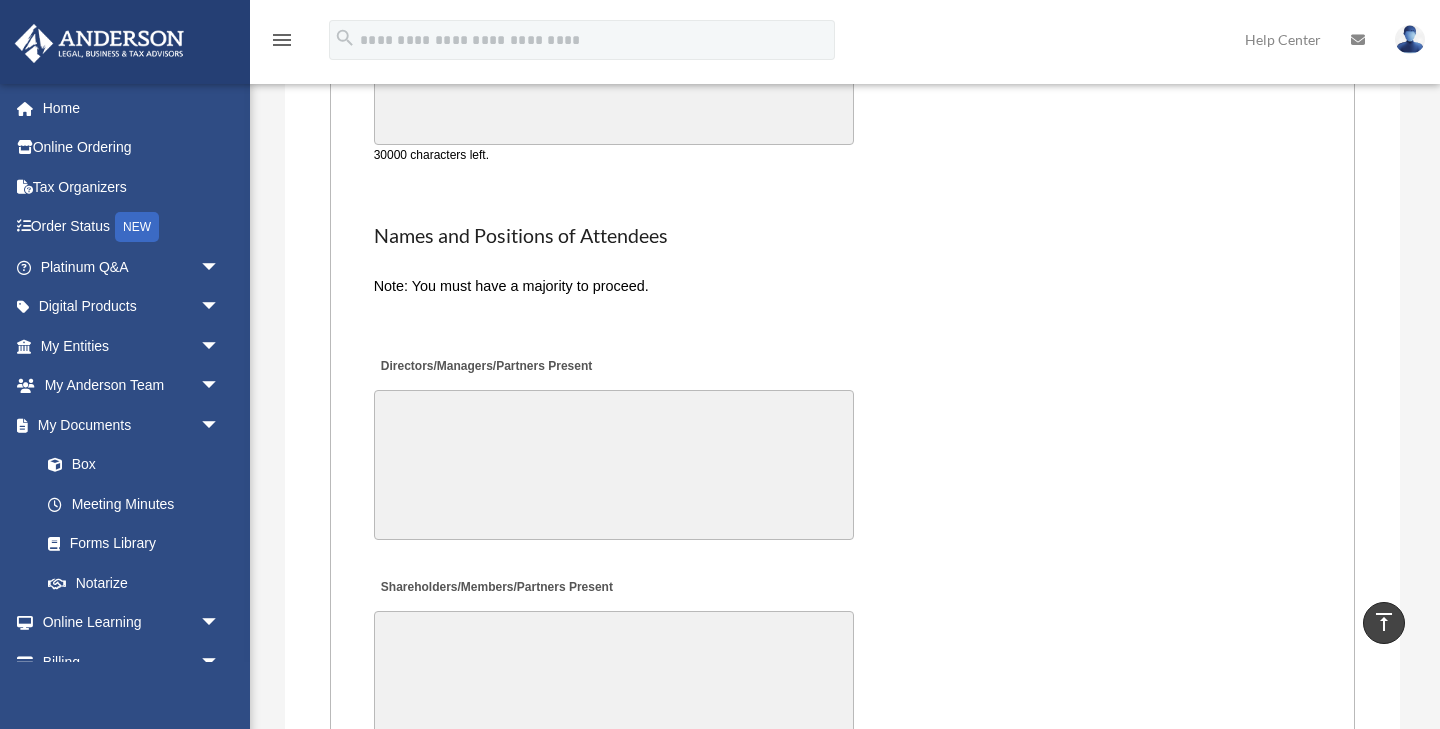 scroll, scrollTop: 4721, scrollLeft: 0, axis: vertical 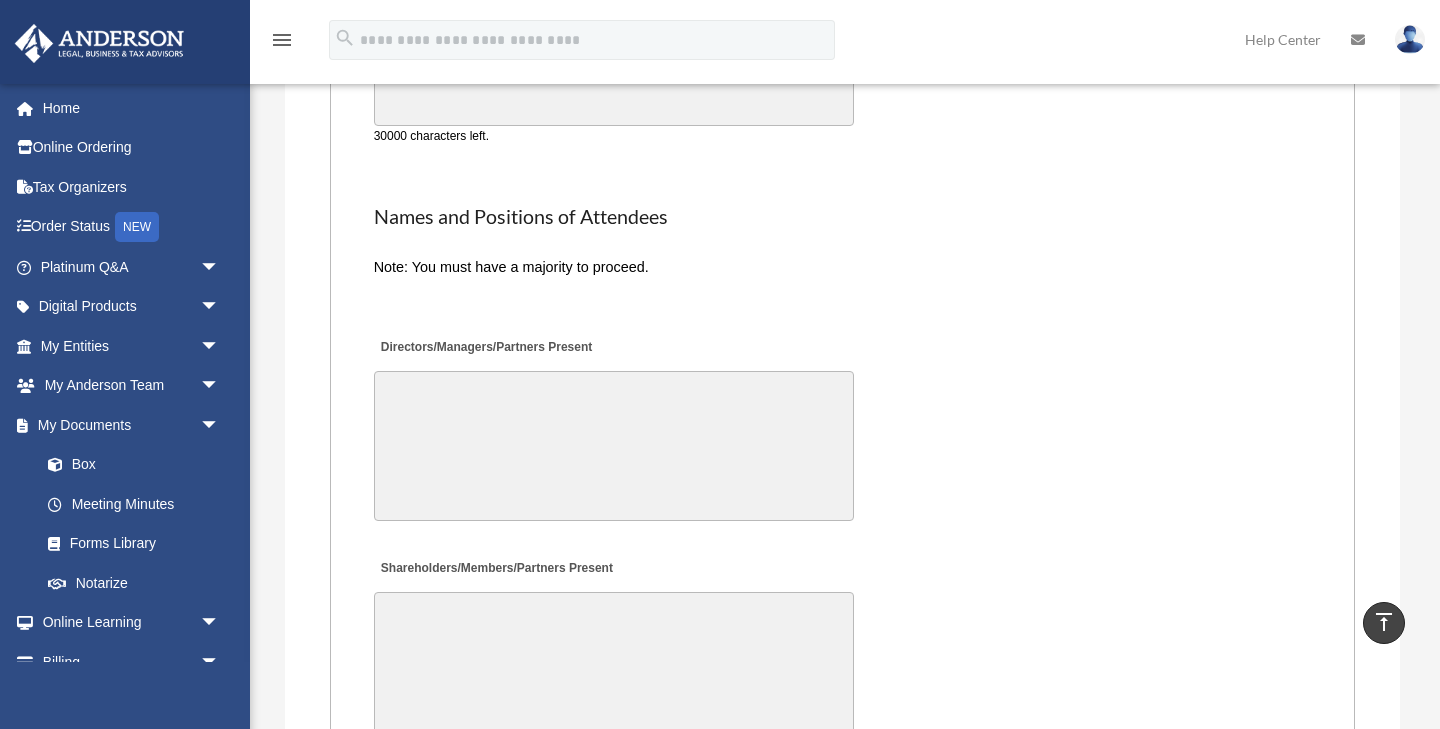 type 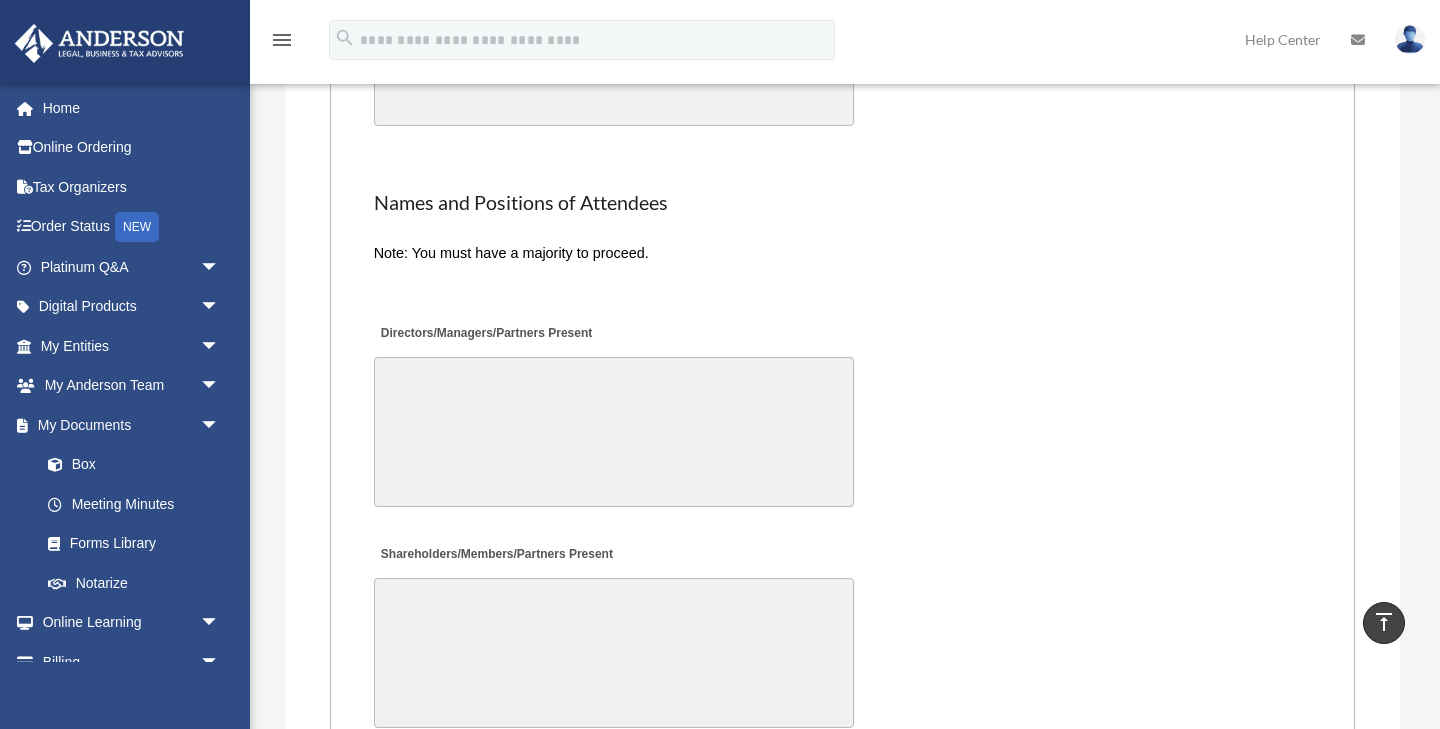 type on "*" 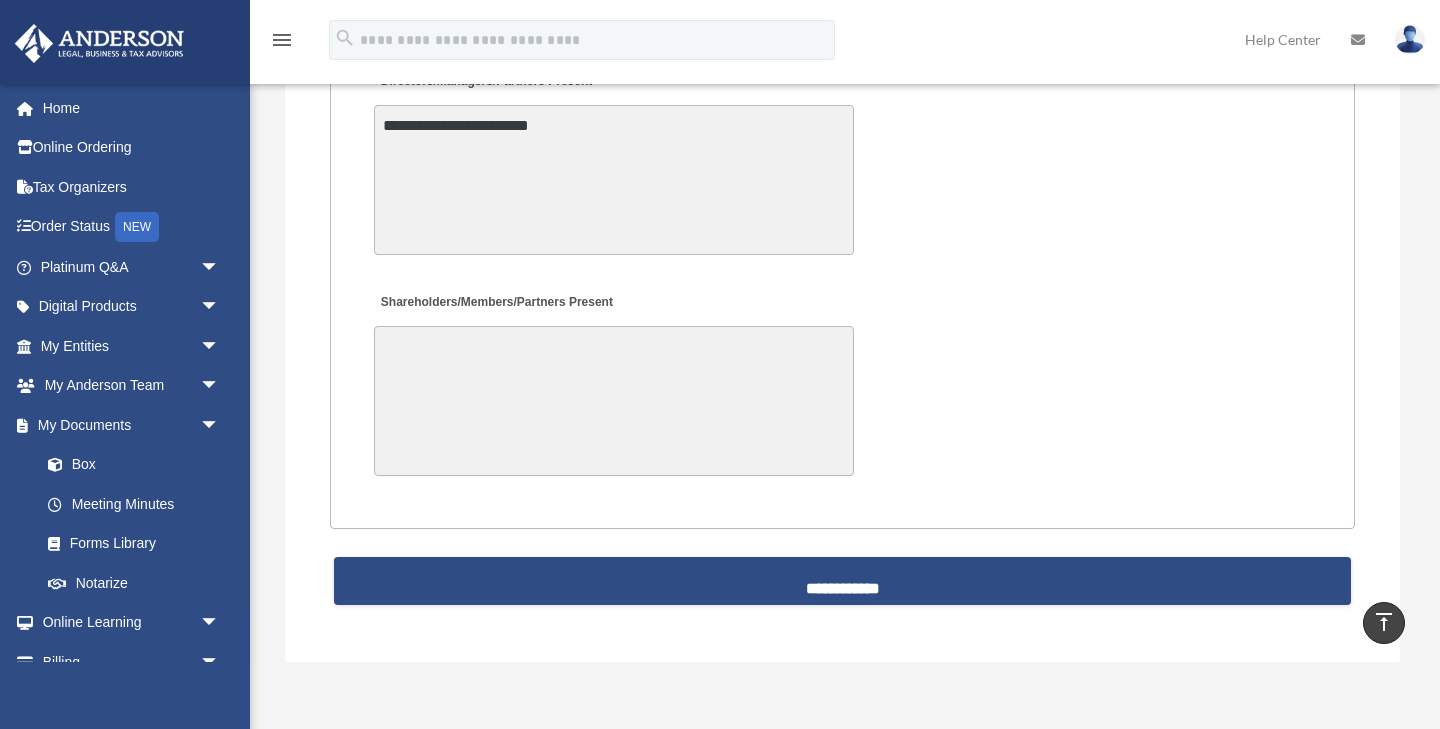 scroll, scrollTop: 4996, scrollLeft: 0, axis: vertical 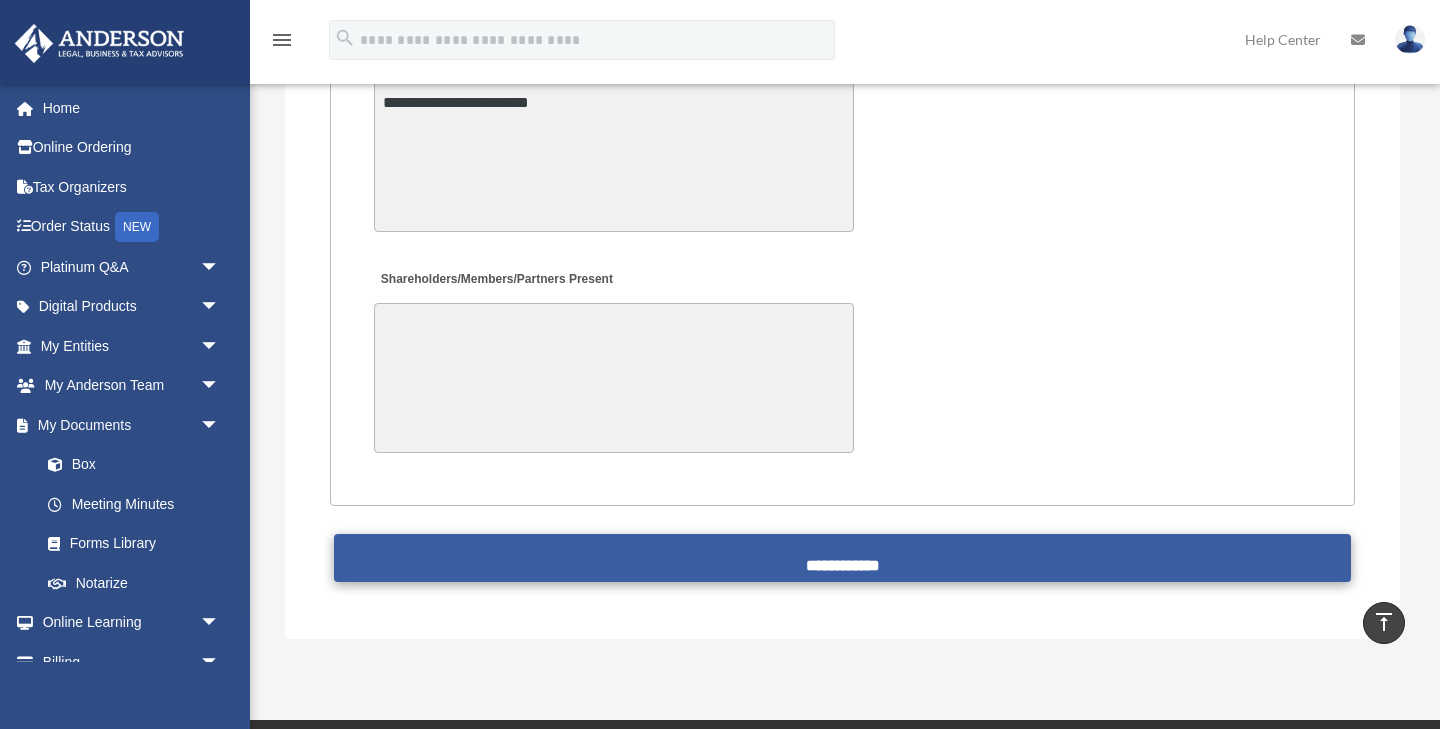 type on "**********" 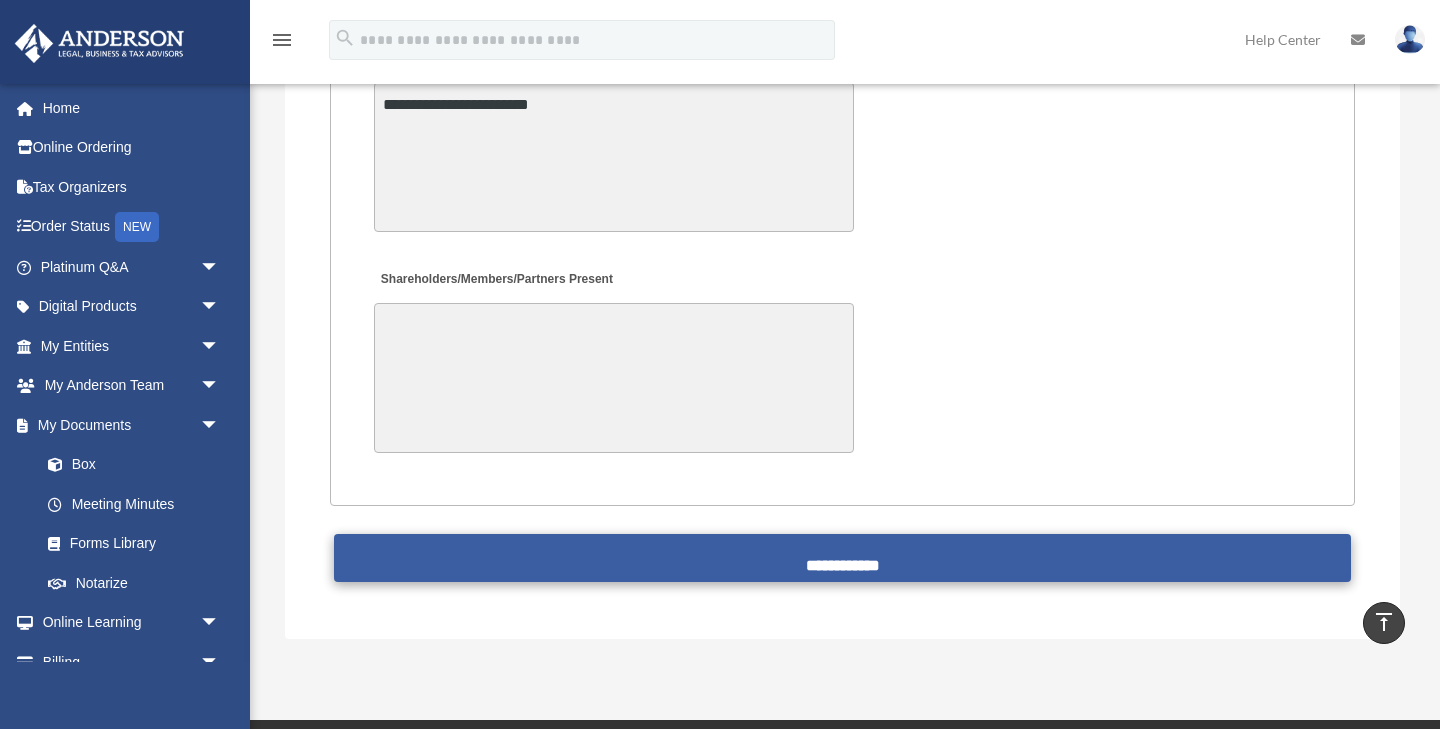 click on "**********" at bounding box center [843, 558] 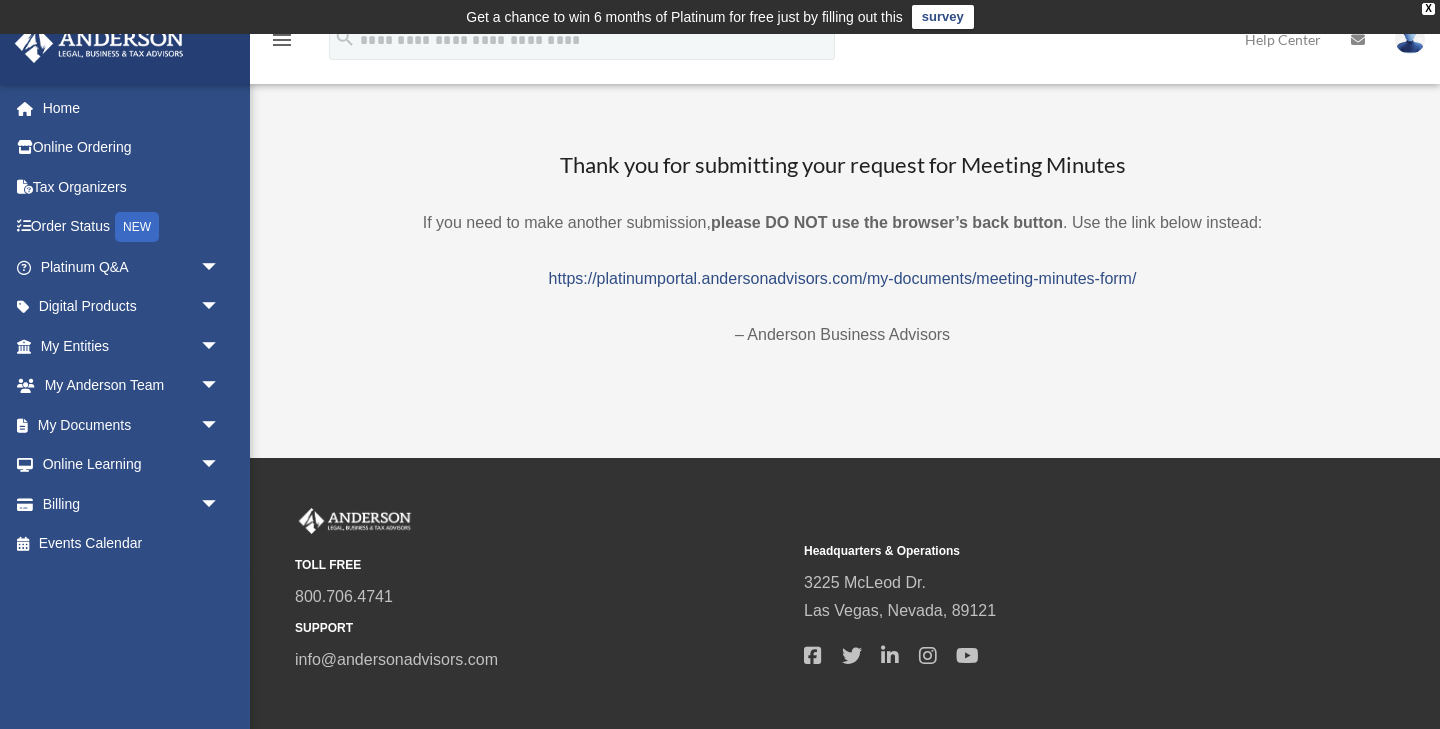 scroll, scrollTop: 0, scrollLeft: 0, axis: both 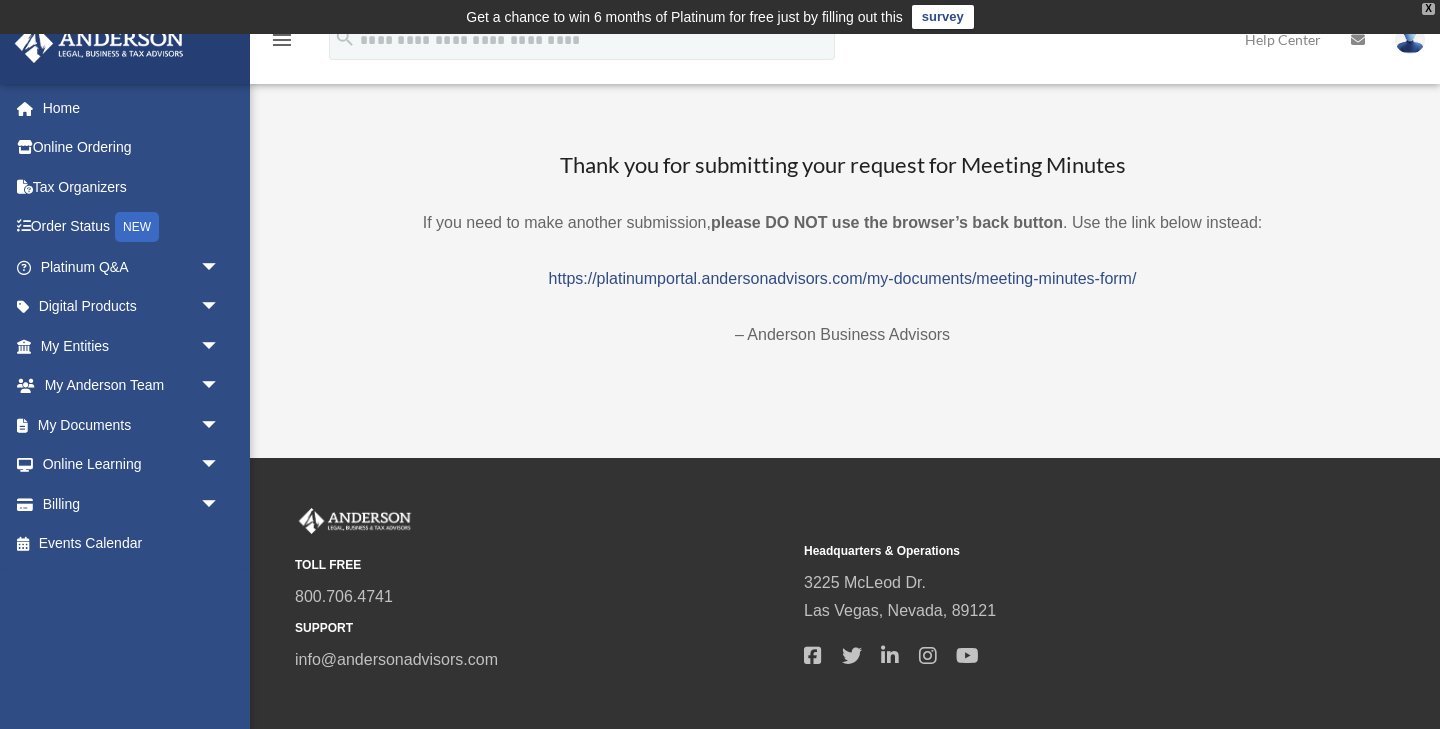 click on "X" at bounding box center [1428, 9] 